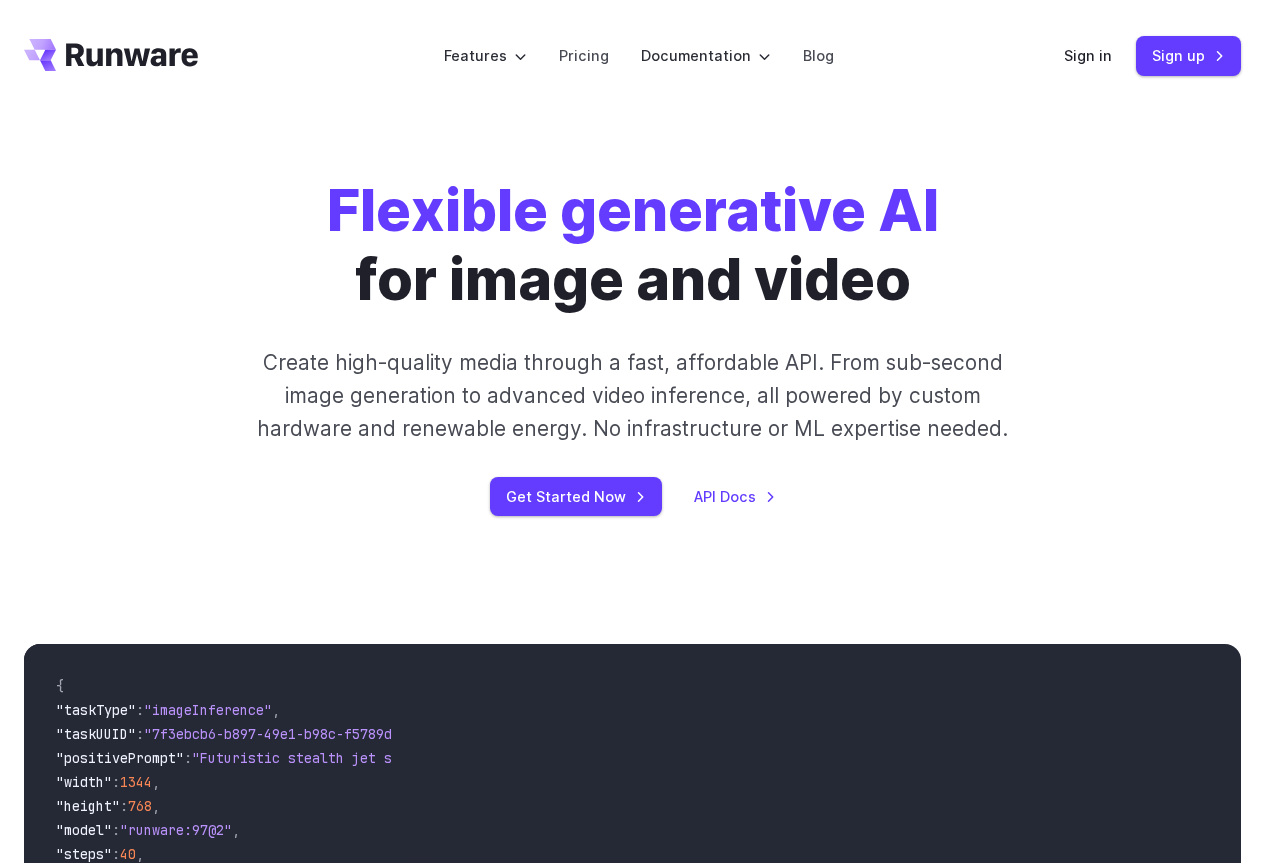 scroll, scrollTop: 200, scrollLeft: 0, axis: vertical 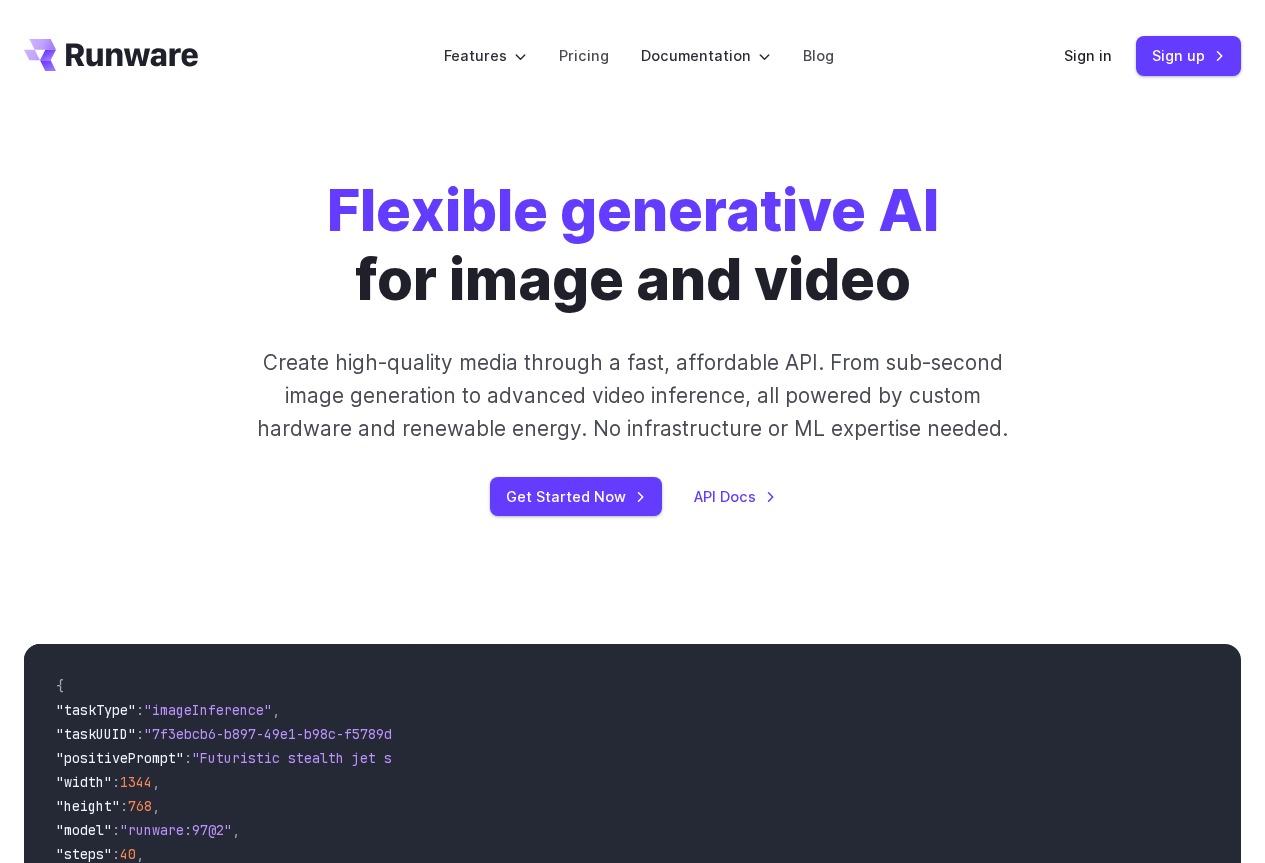 click on "Features         Tasks
Image generation
Video generation
Sonic Inference Engine™         Models
Image models
Video models
Upload your own         Tools
Background removal
Upscaling
Image captioning            Try AI features instantly in the Playground         Pricing
Documentation         Getting started
Introduction
How to connect
Image introduction
Video introduction         API Reference        Image inference      Video inference         Guides
Text to Image
Image to image      Inpainting      Outpainting                 Blog                       Sign in        Sign up" at bounding box center [632, 56] 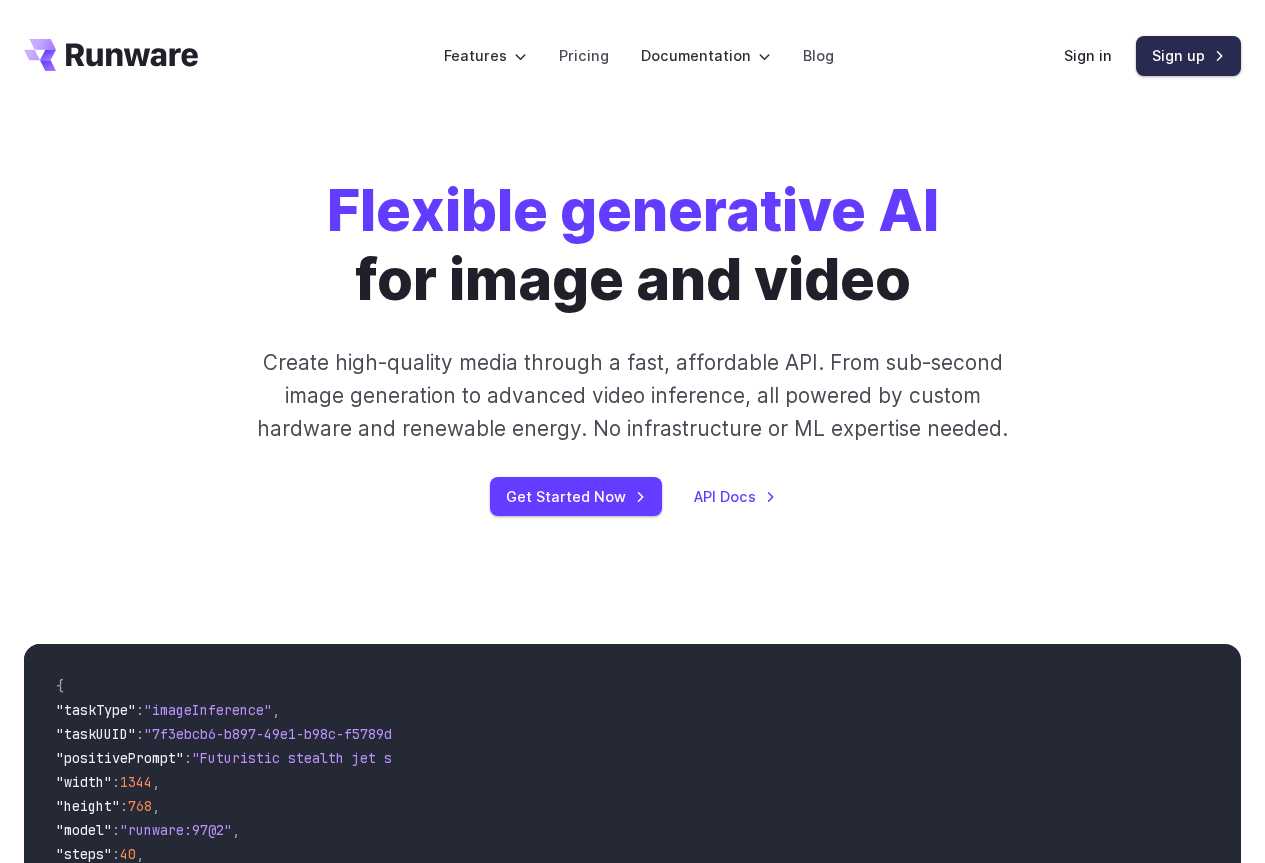 click on "Sign up" at bounding box center [1188, 55] 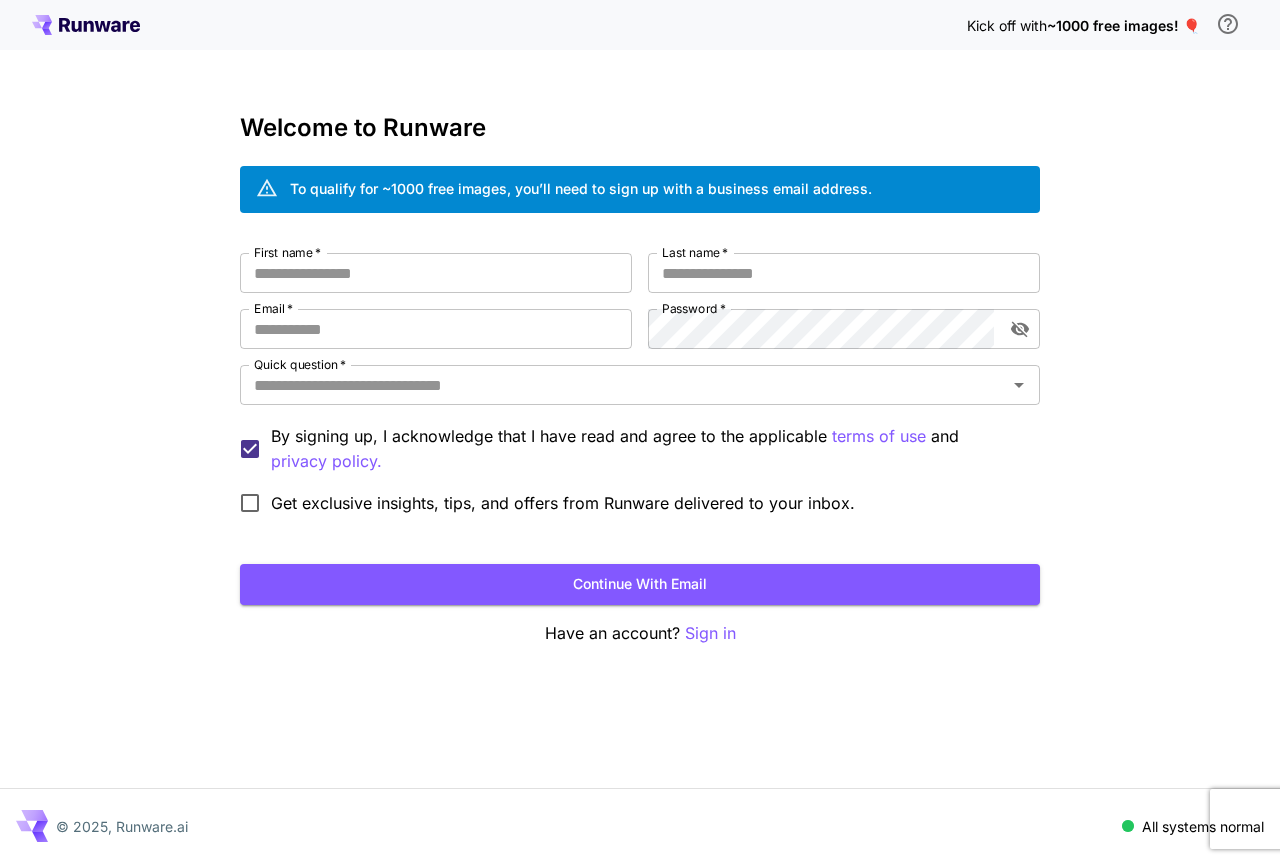 scroll, scrollTop: 0, scrollLeft: 0, axis: both 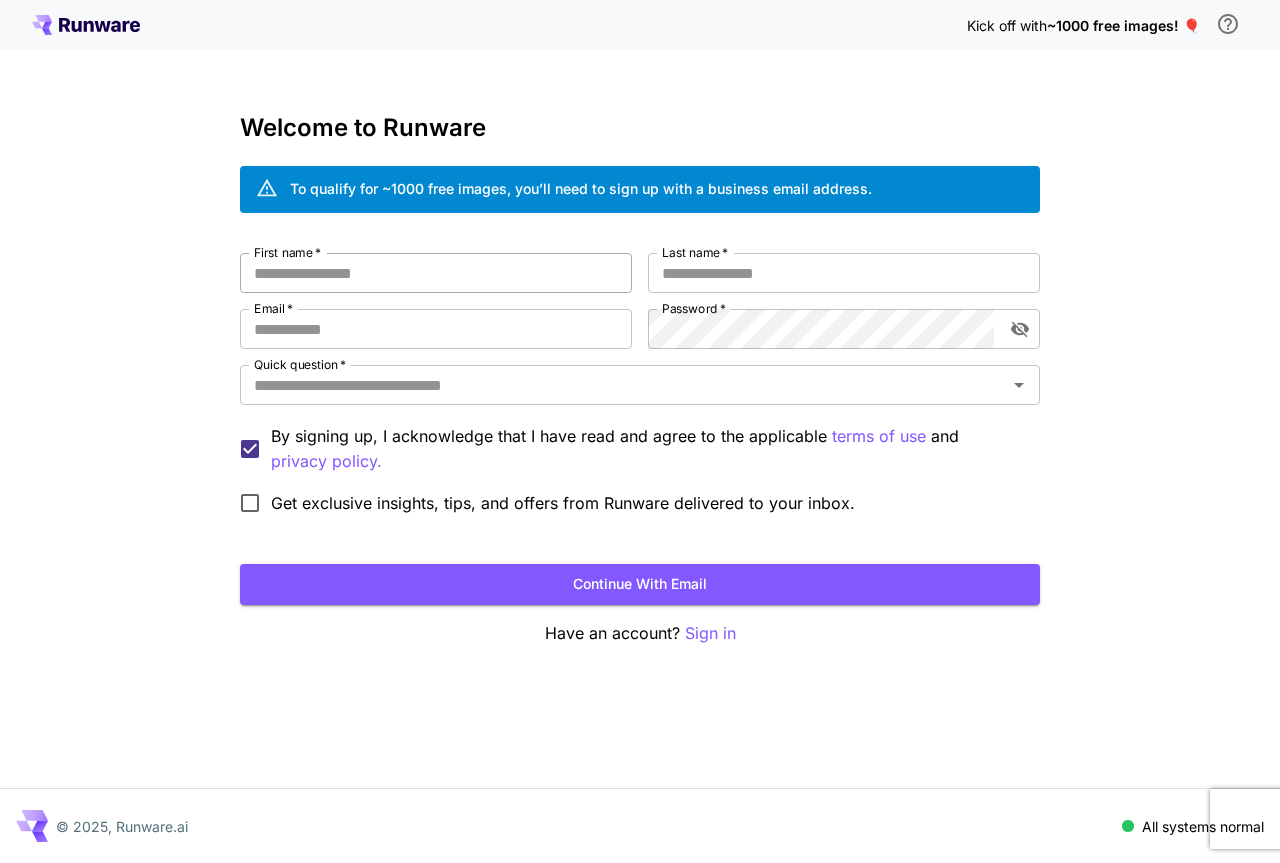 click on "First name   *" at bounding box center [436, 273] 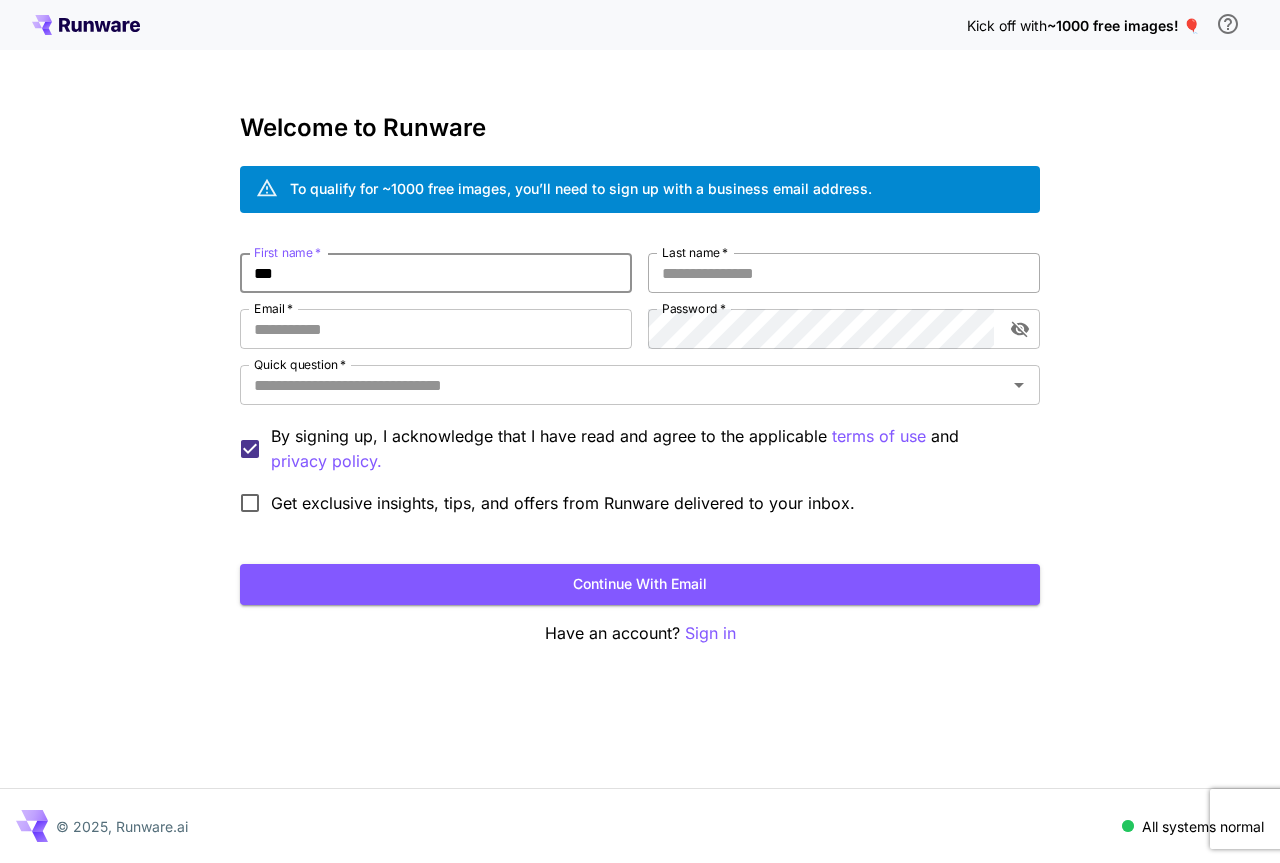 type on "***" 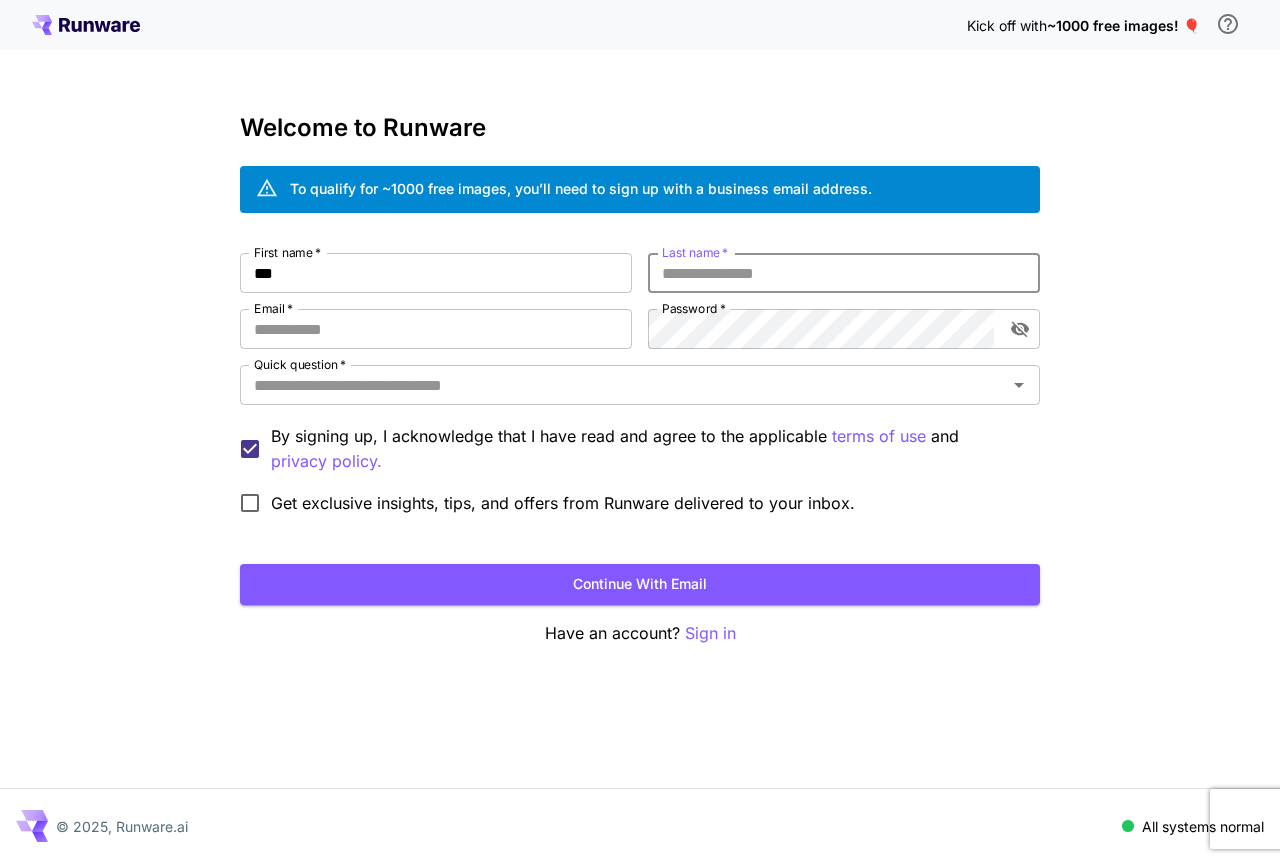 click on "Last name   *" at bounding box center [844, 273] 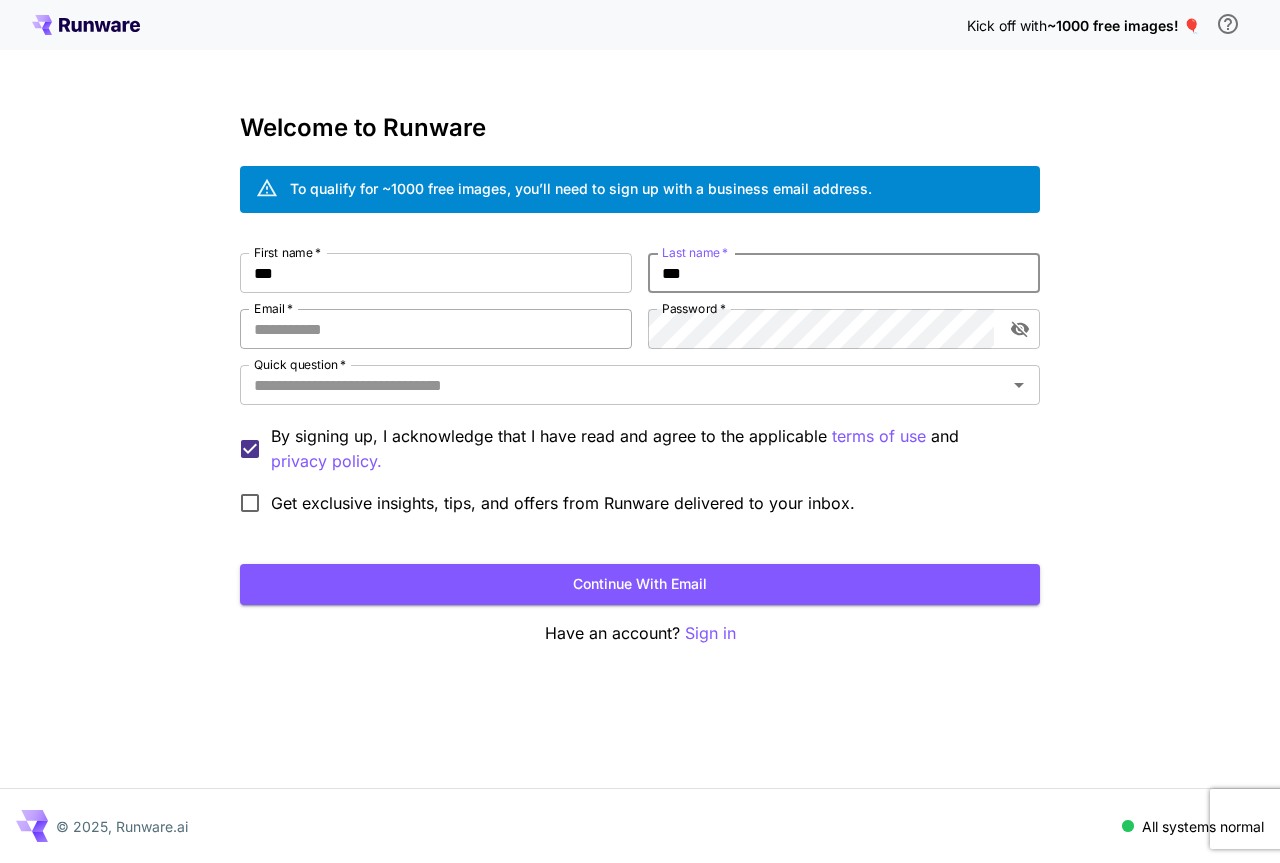 type on "***" 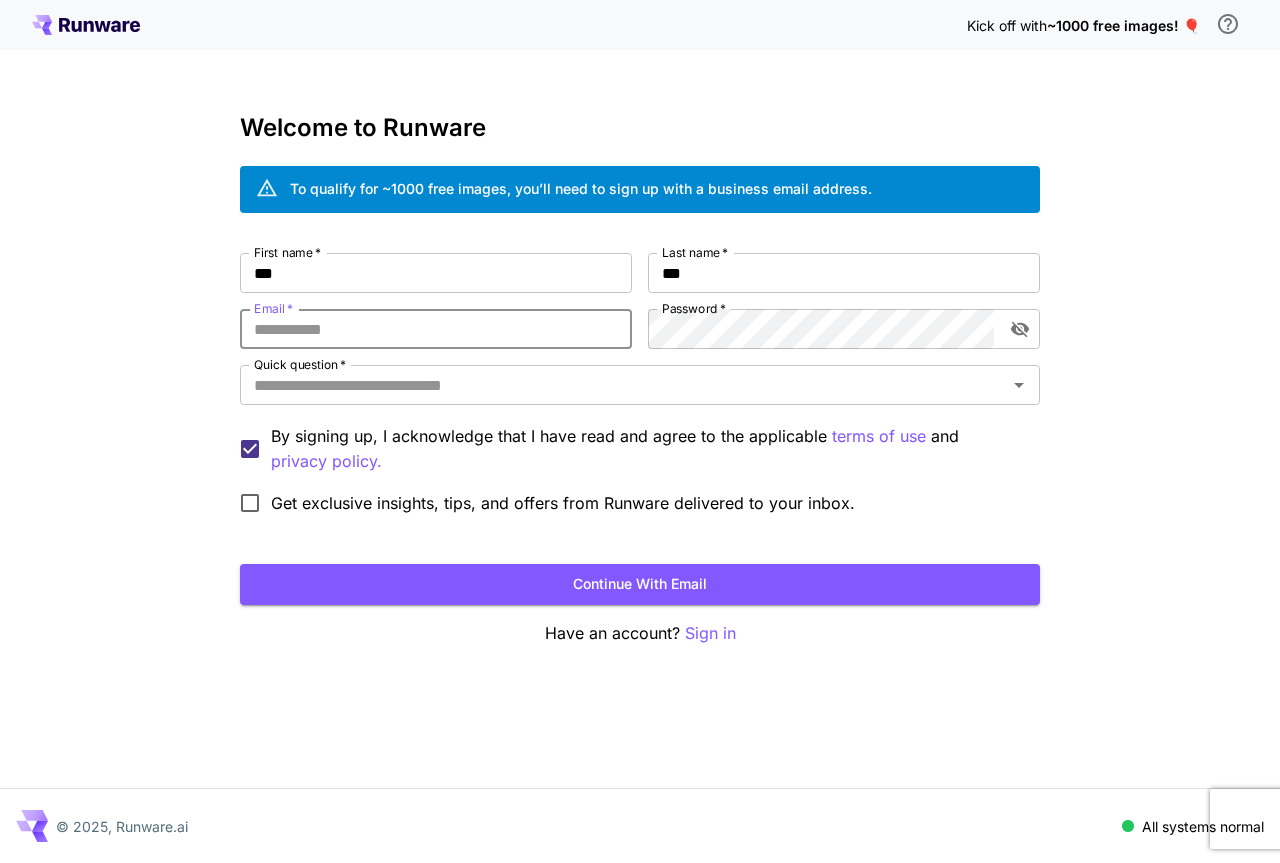 click on "Email   *" at bounding box center [436, 329] 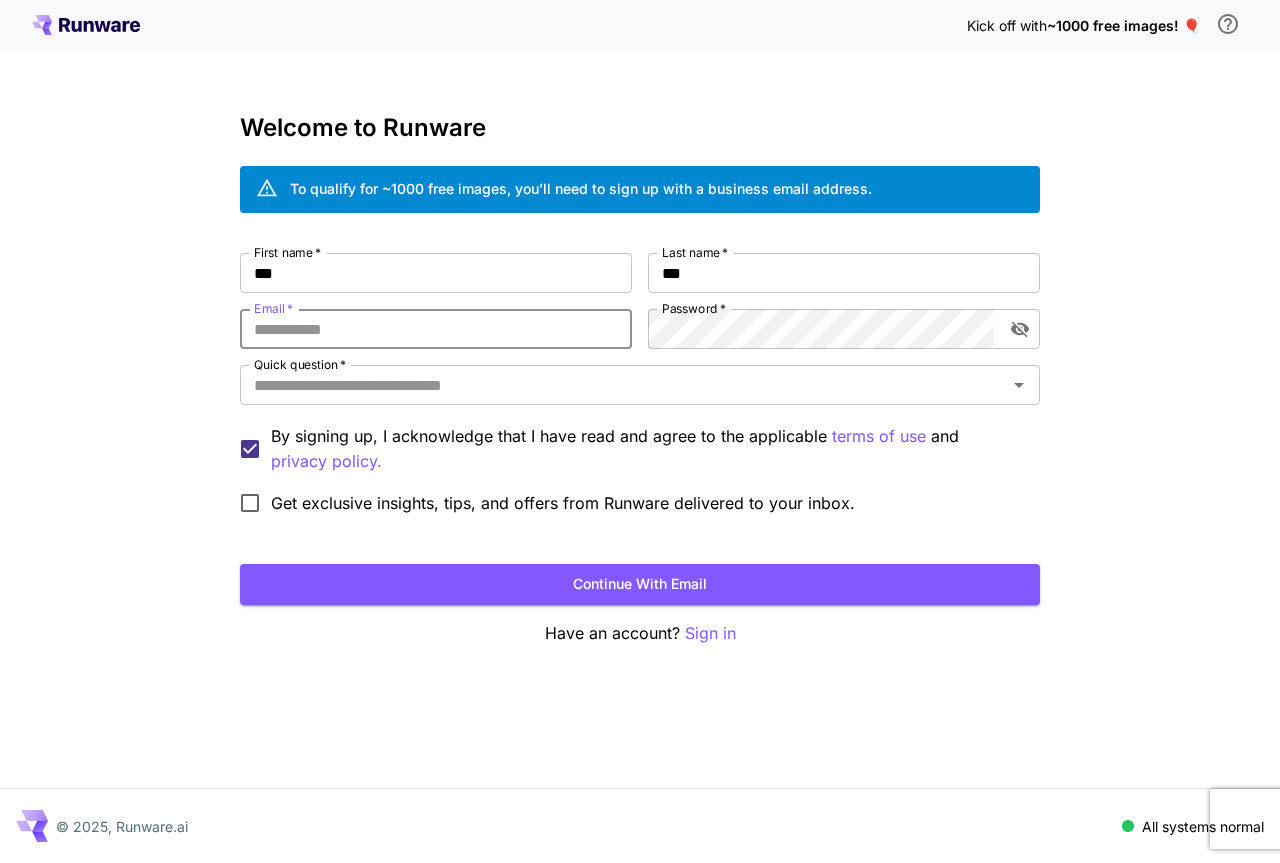 type on "**********" 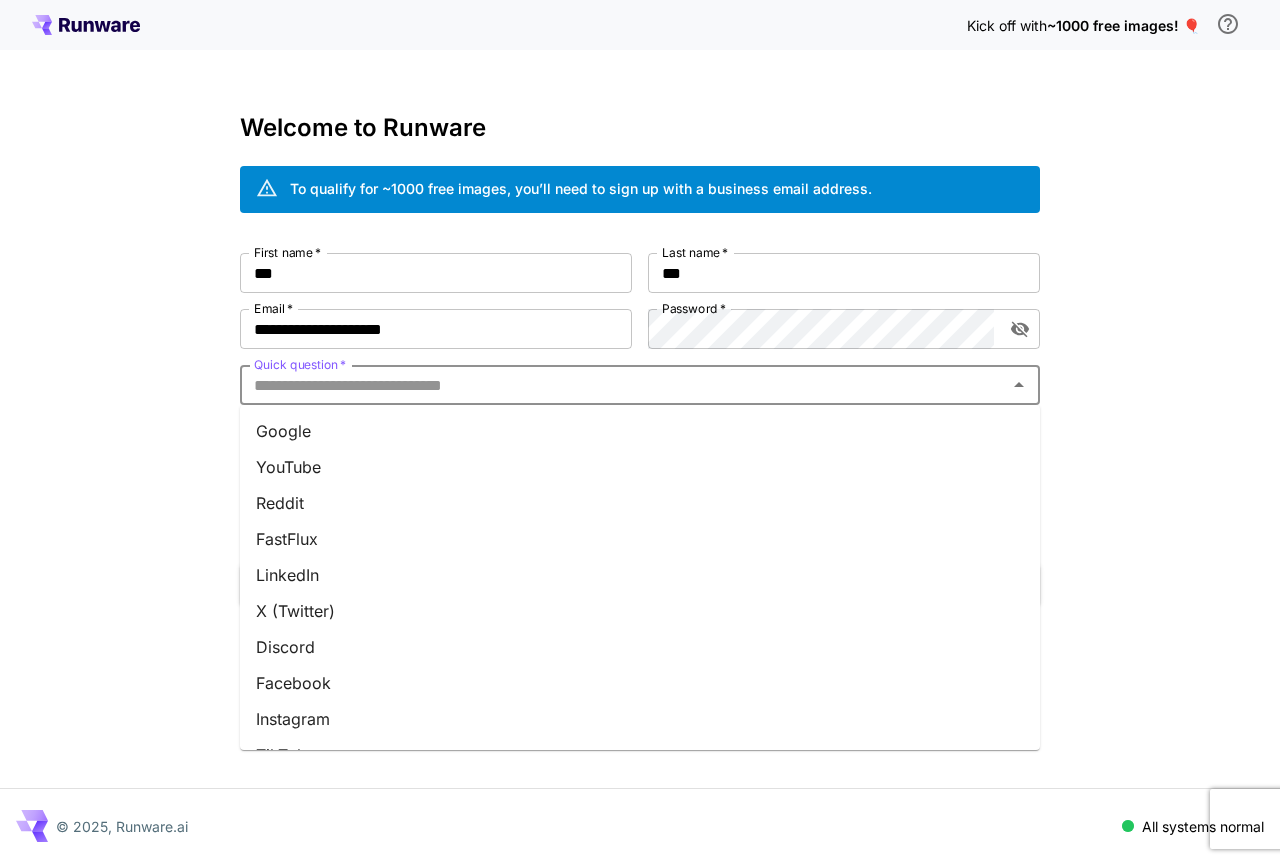 click on "Quick question   *" at bounding box center (623, 385) 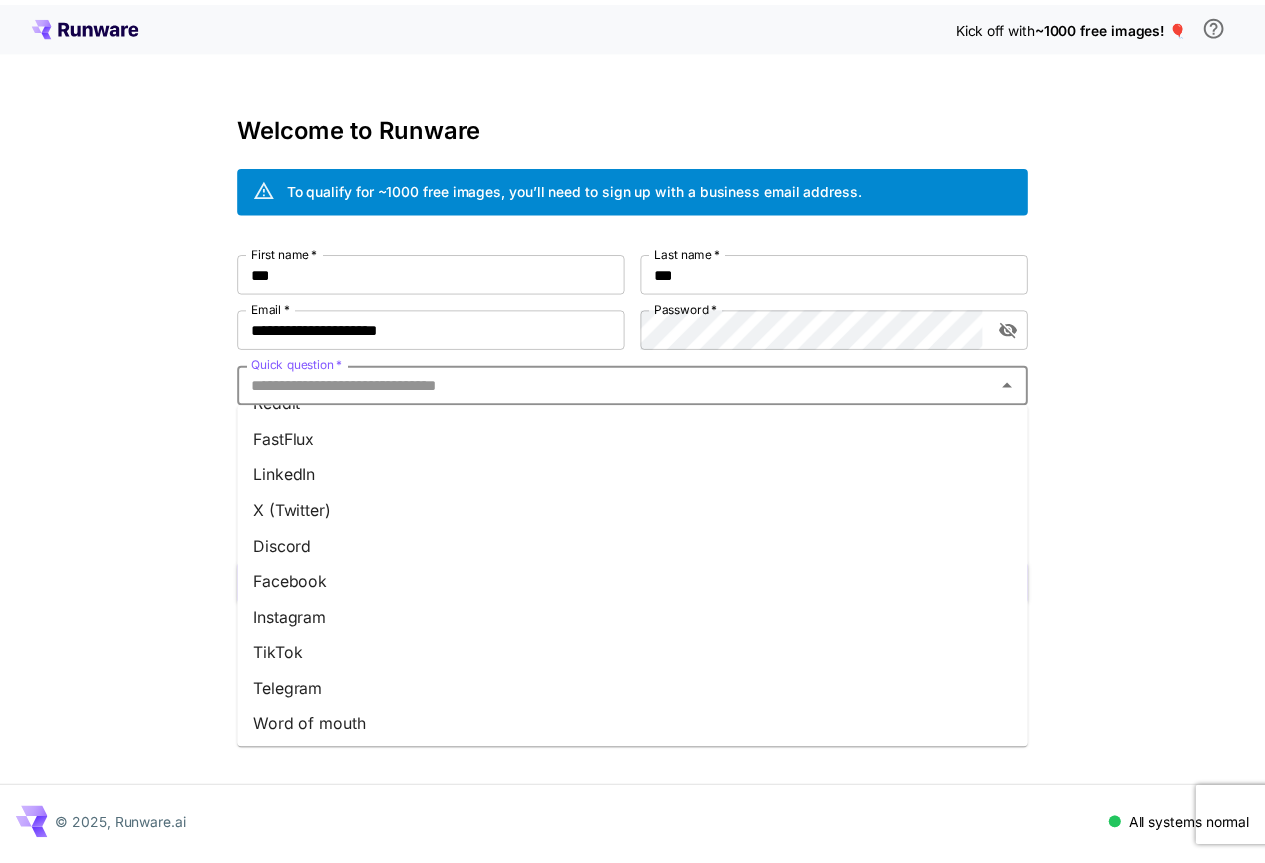 scroll, scrollTop: 211, scrollLeft: 0, axis: vertical 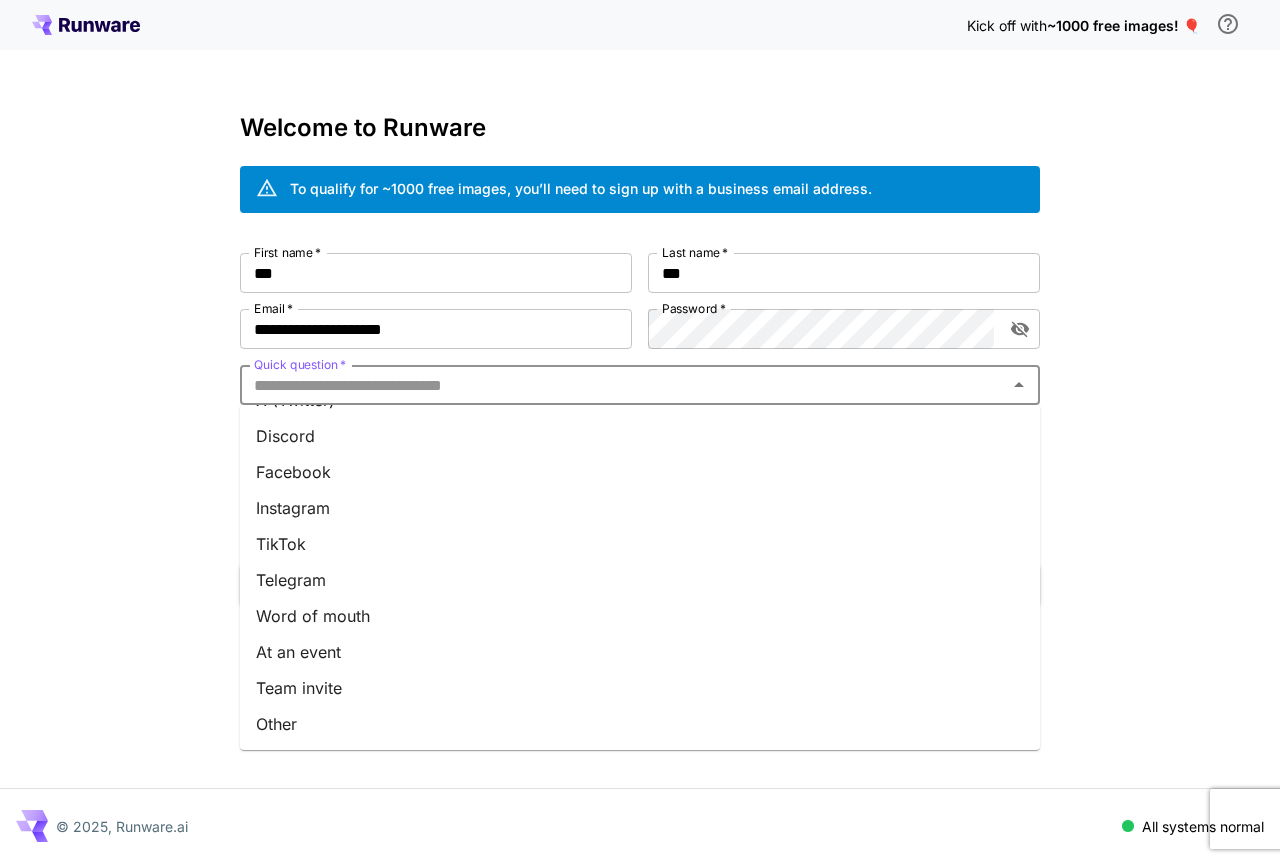 click on "Other" at bounding box center [640, 724] 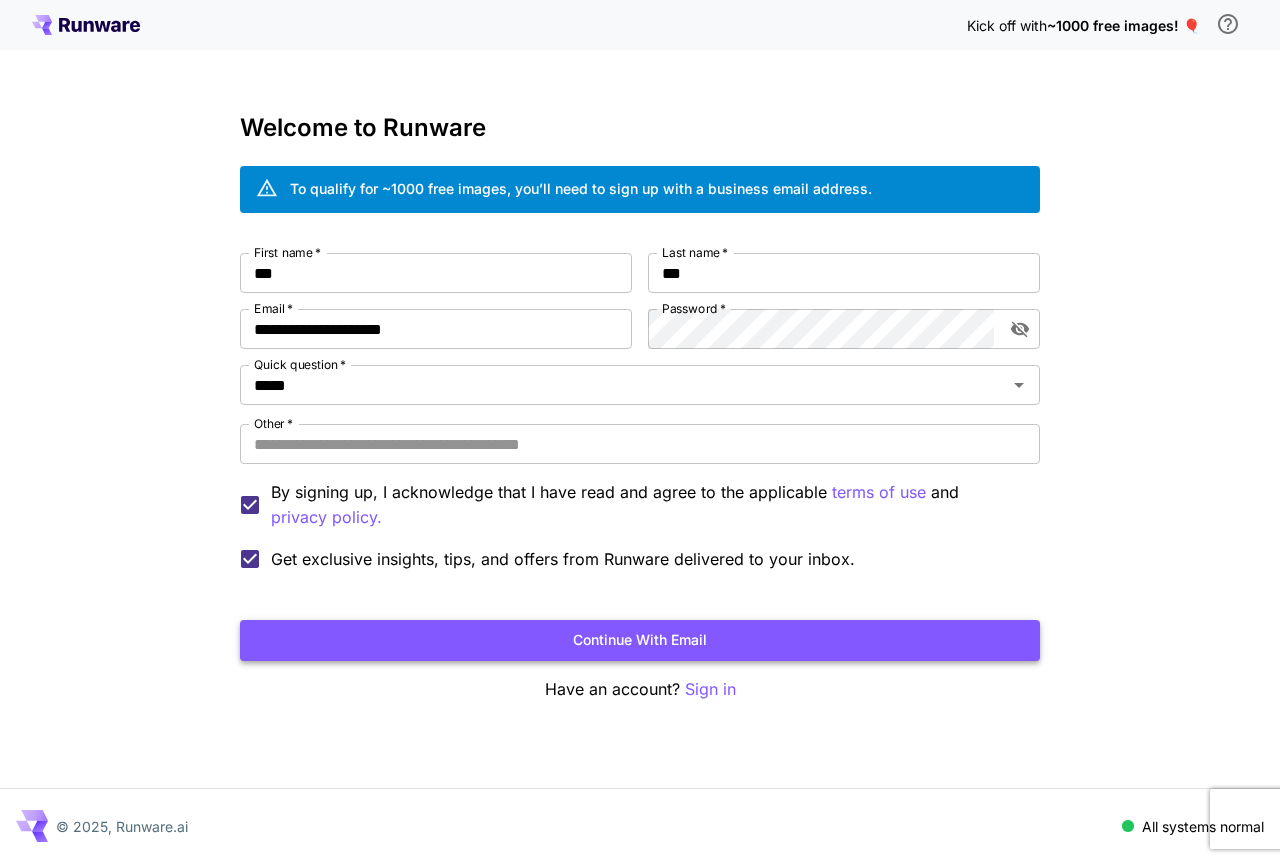 click on "Continue with email" at bounding box center (640, 640) 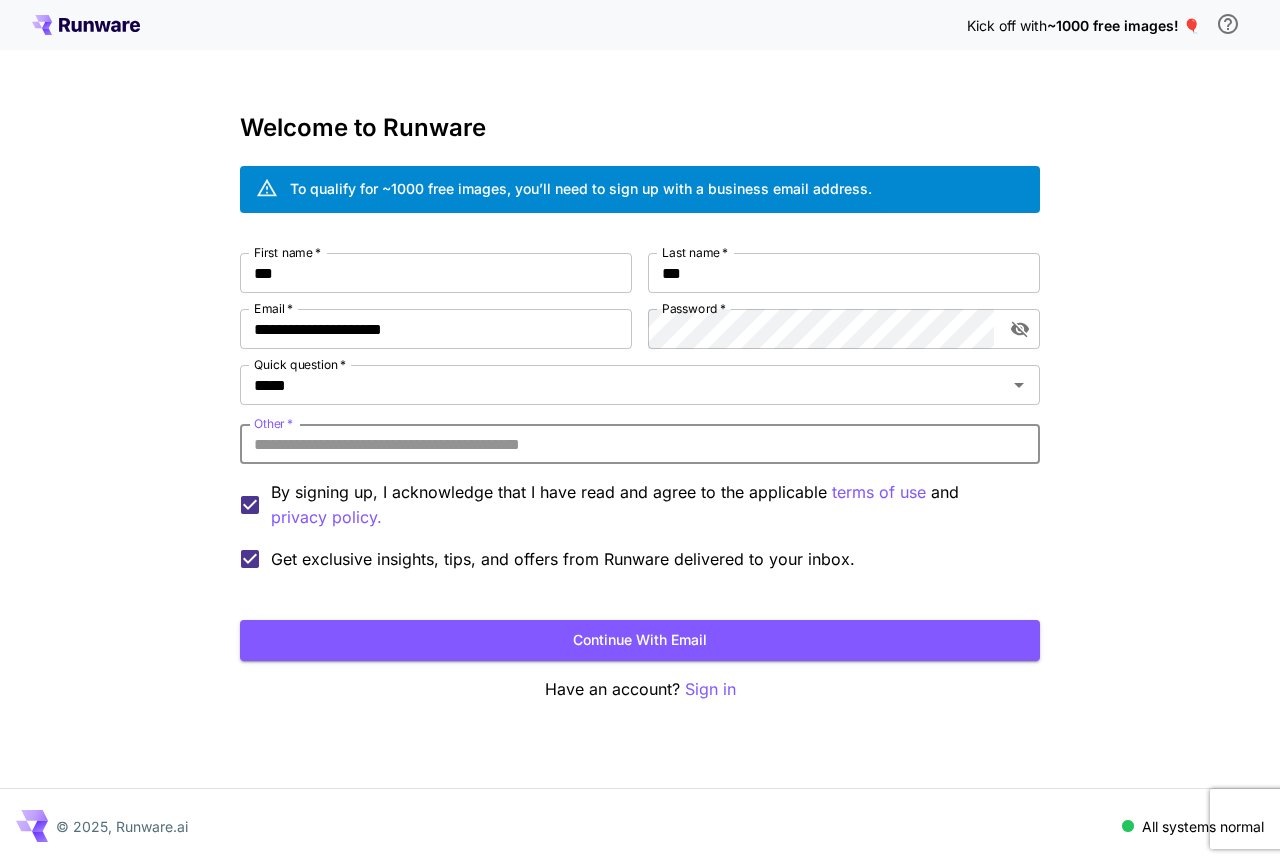 click on "Other   *" at bounding box center (640, 444) 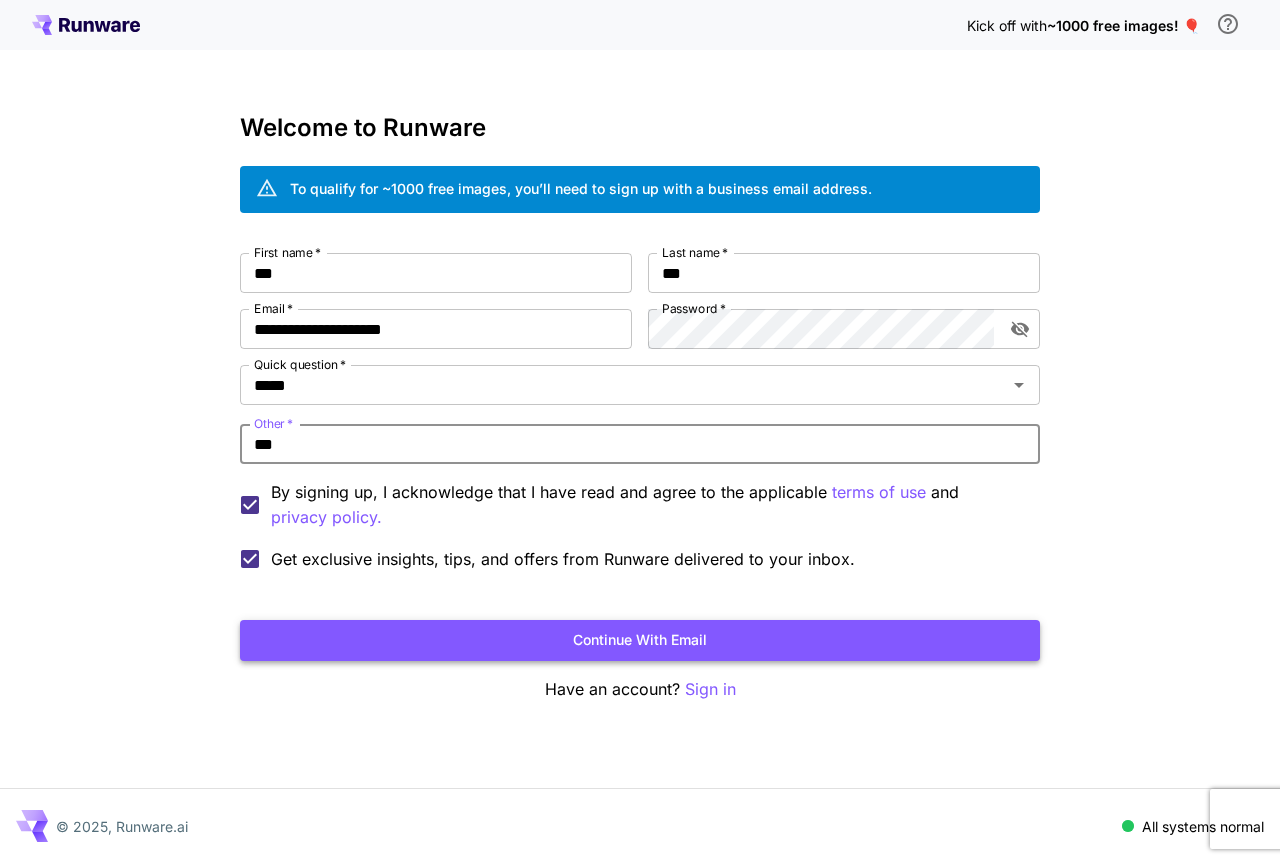 type on "***" 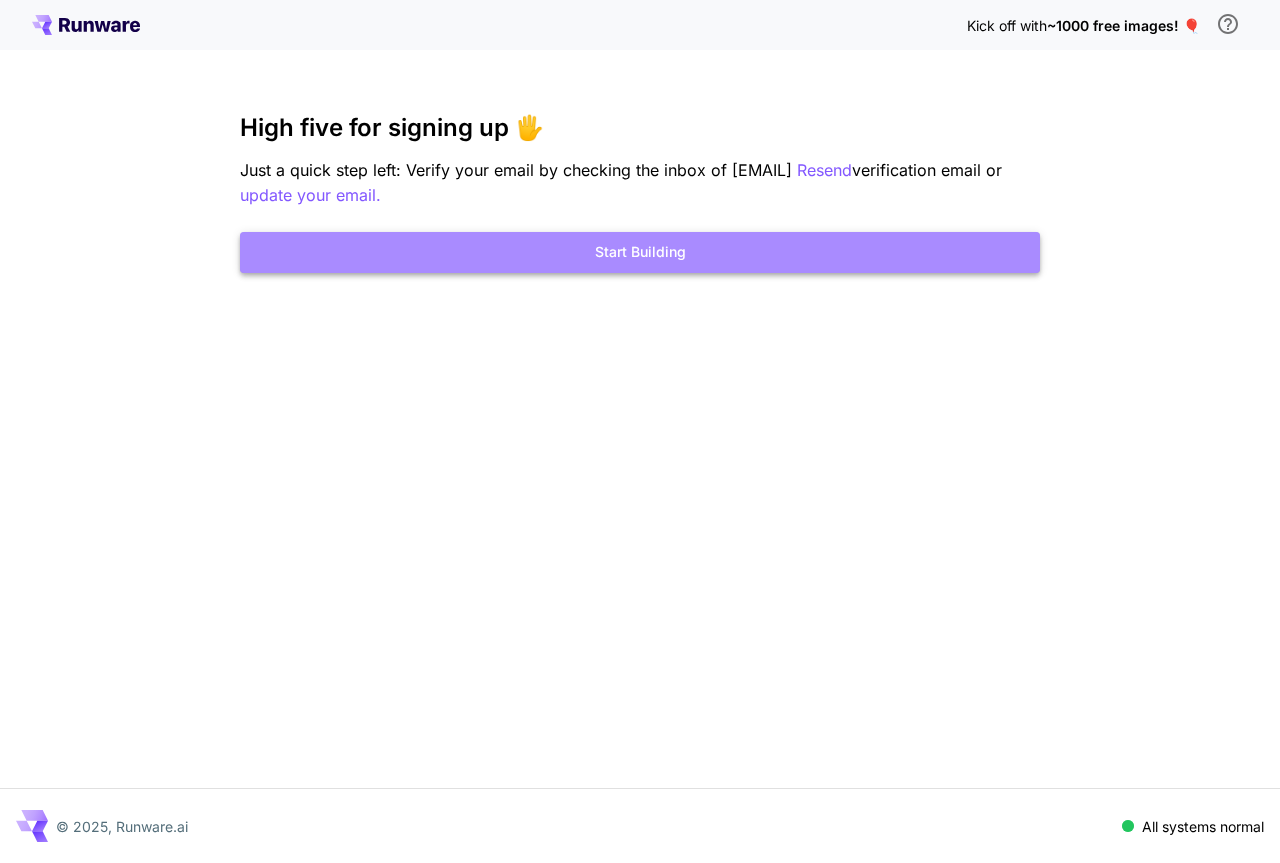 click on "Start Building" at bounding box center (640, 252) 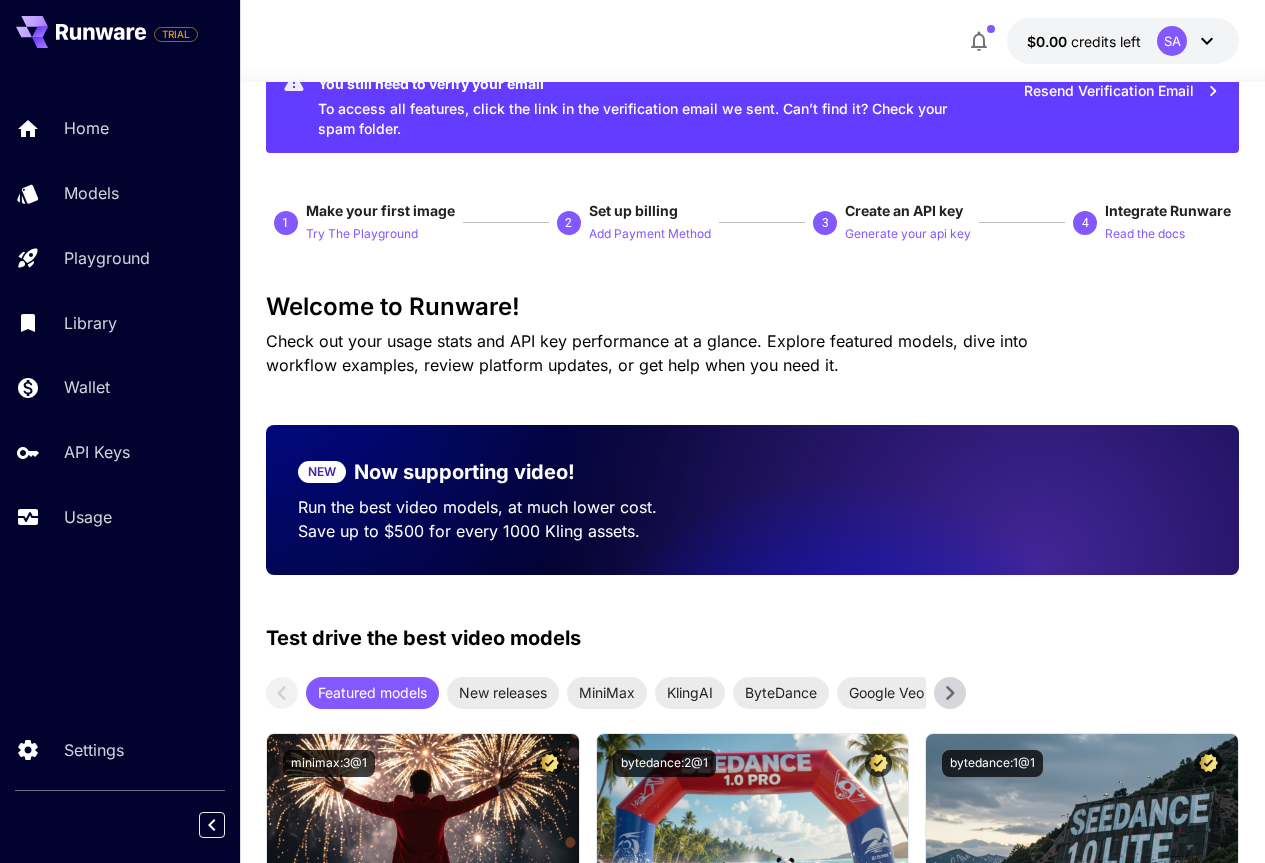 scroll, scrollTop: 100, scrollLeft: 0, axis: vertical 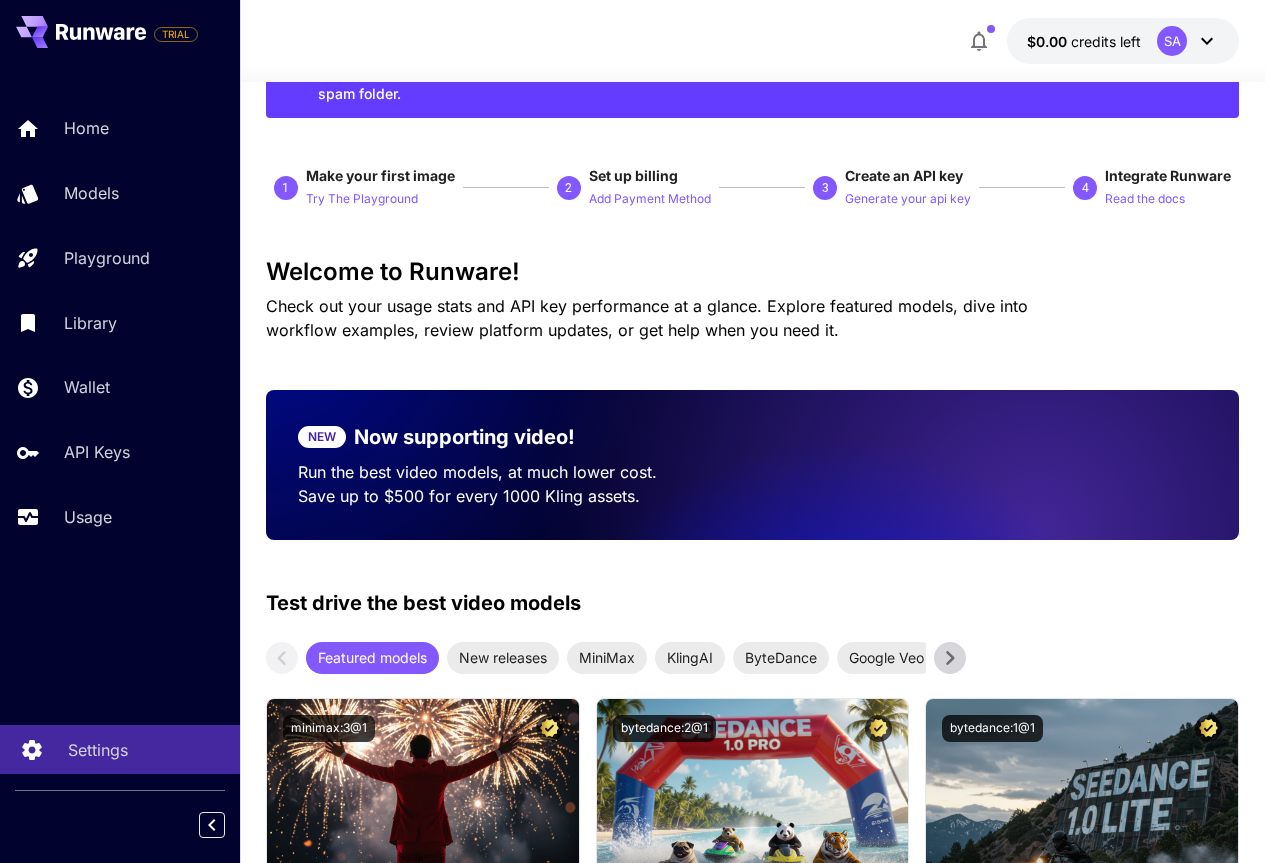 click on "Settings" at bounding box center (98, 750) 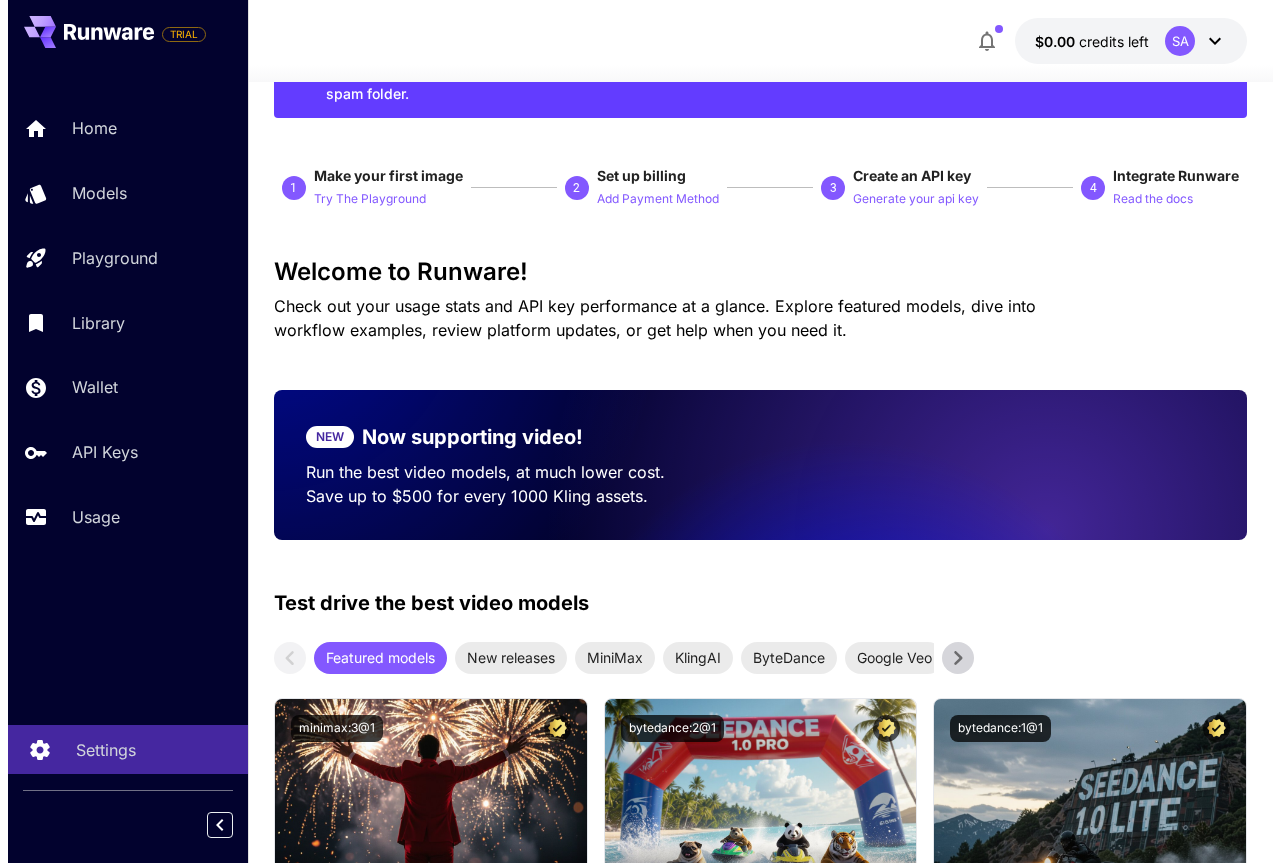 scroll, scrollTop: 0, scrollLeft: 0, axis: both 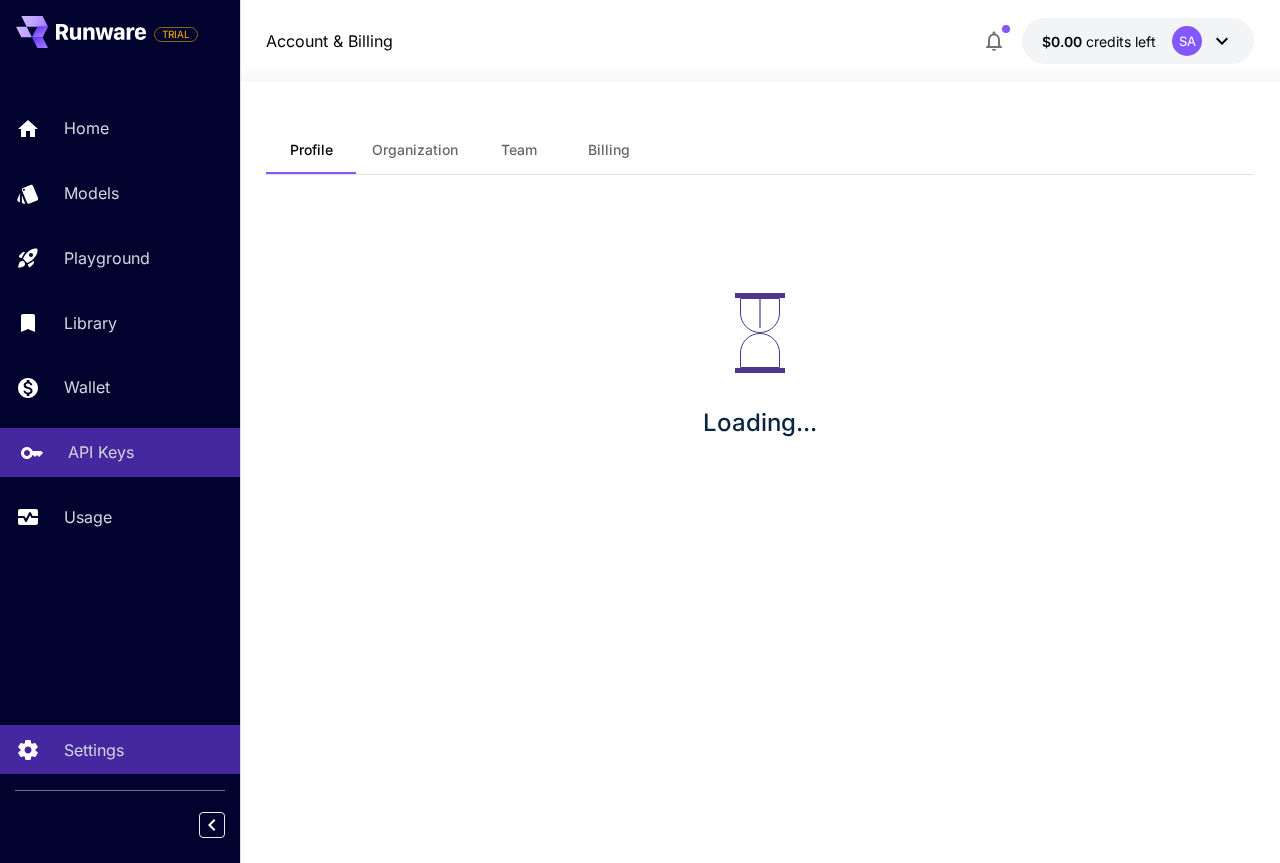 click on "API Keys" at bounding box center [101, 452] 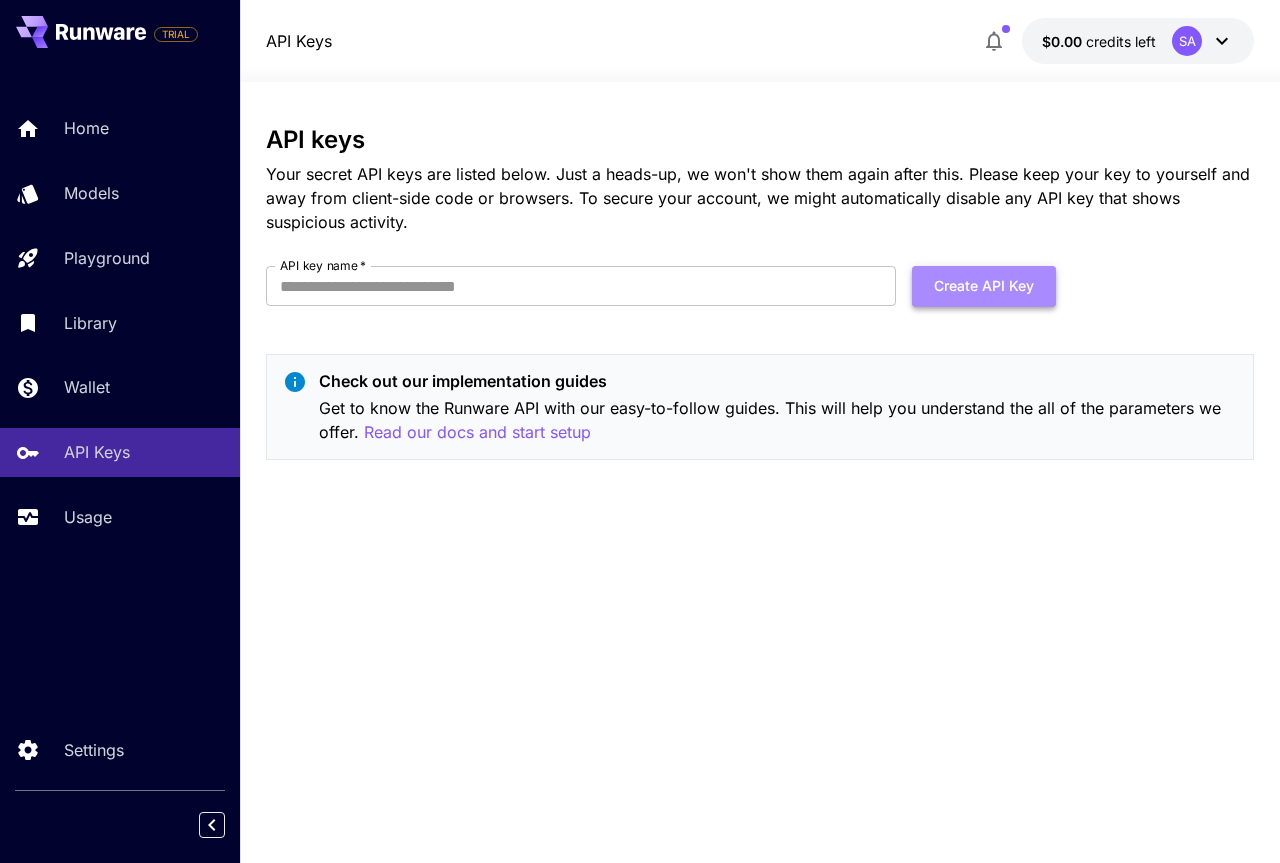 click on "Create API Key" at bounding box center (984, 286) 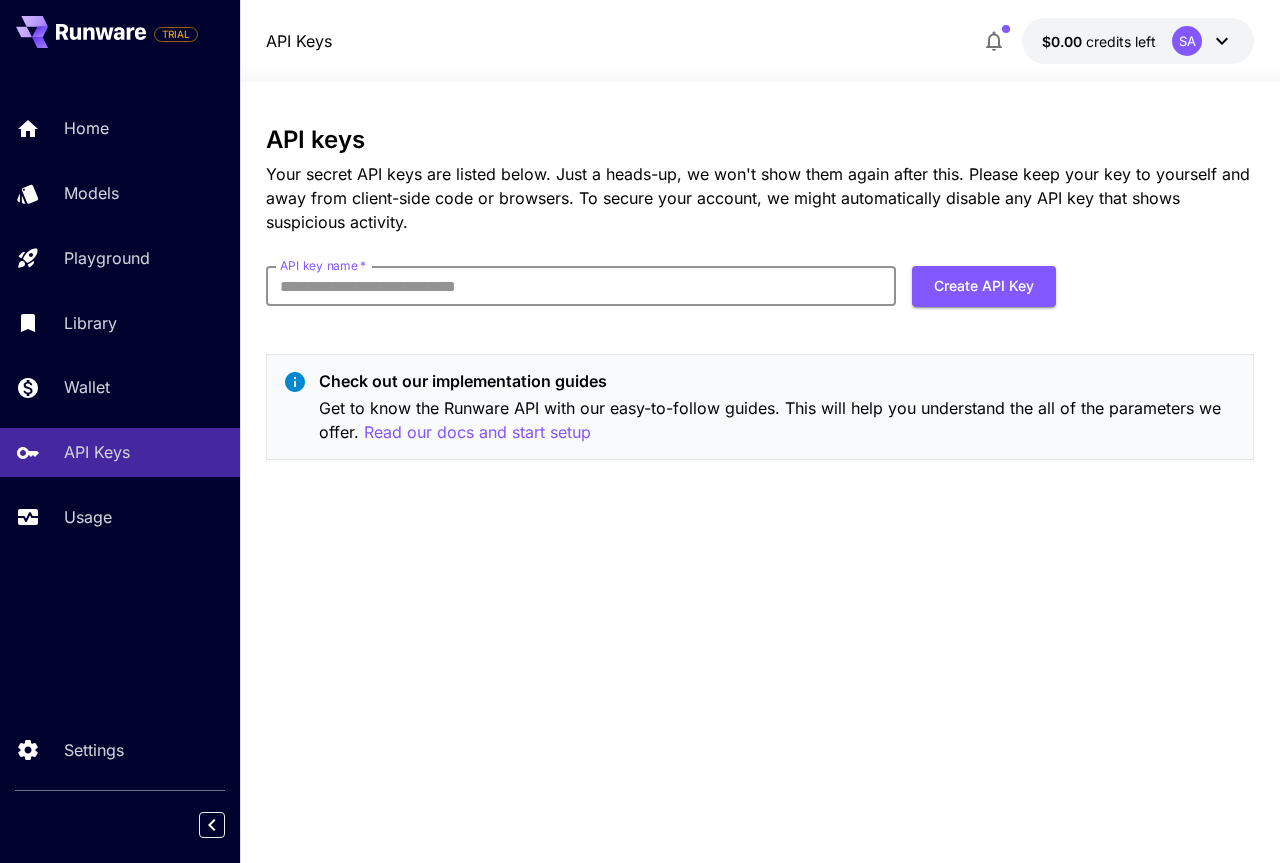 click on "API key name   *" at bounding box center (581, 286) 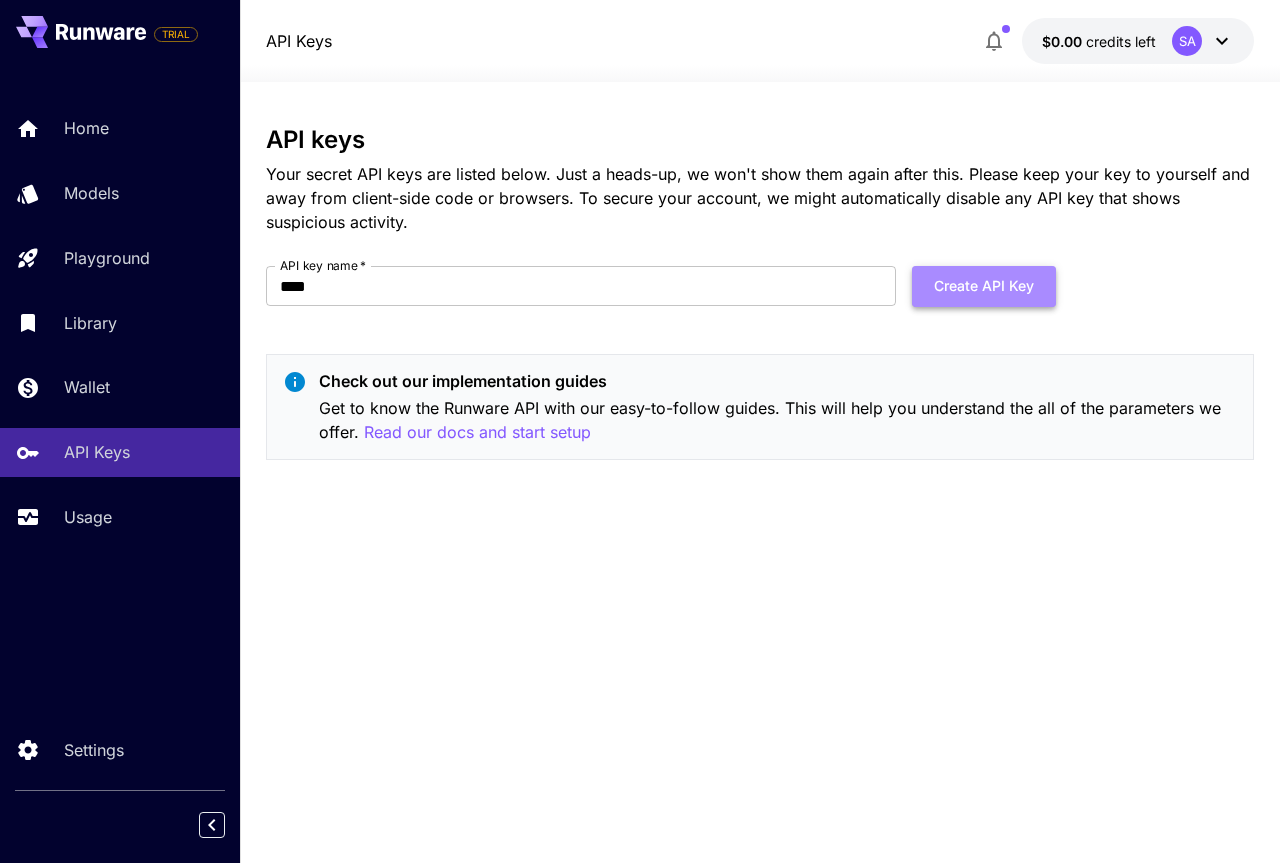 click on "Create API Key" at bounding box center (984, 286) 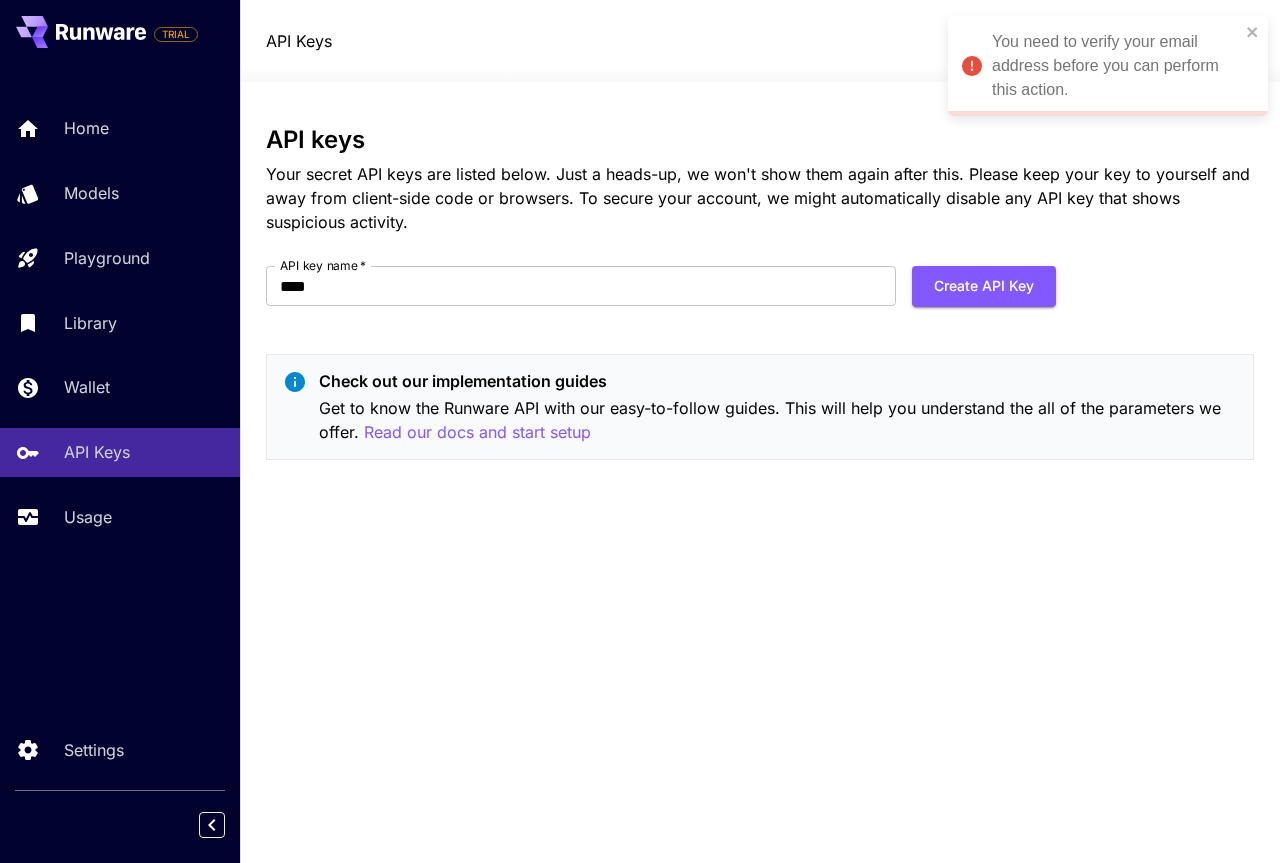 click on "API keys Your secret API keys are listed below. Just a heads-up, we won't show them again after this. Please keep your key to yourself and away from client-side code or browsers. To secure your account, we might automatically disable any API key that shows suspicious activity. API key name   * **** API key name   * Create API Key Check out our implementation guides Get to know the Runware API with our easy-to-follow guides. This will help you understand the all of the parameters we offer.   Read our docs and start setup" at bounding box center (760, 301) 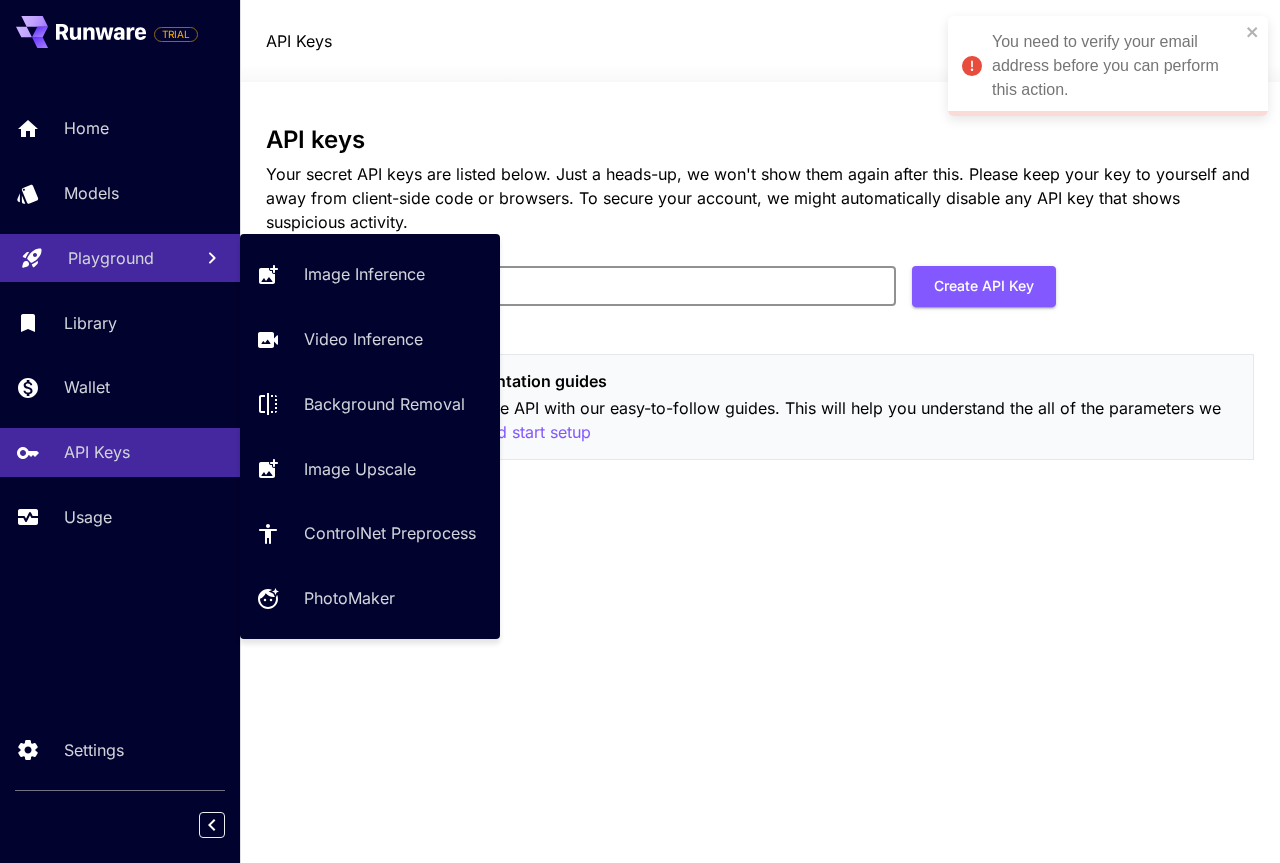 drag, startPoint x: 727, startPoint y: 285, endPoint x: 44, endPoint y: 255, distance: 683.65857 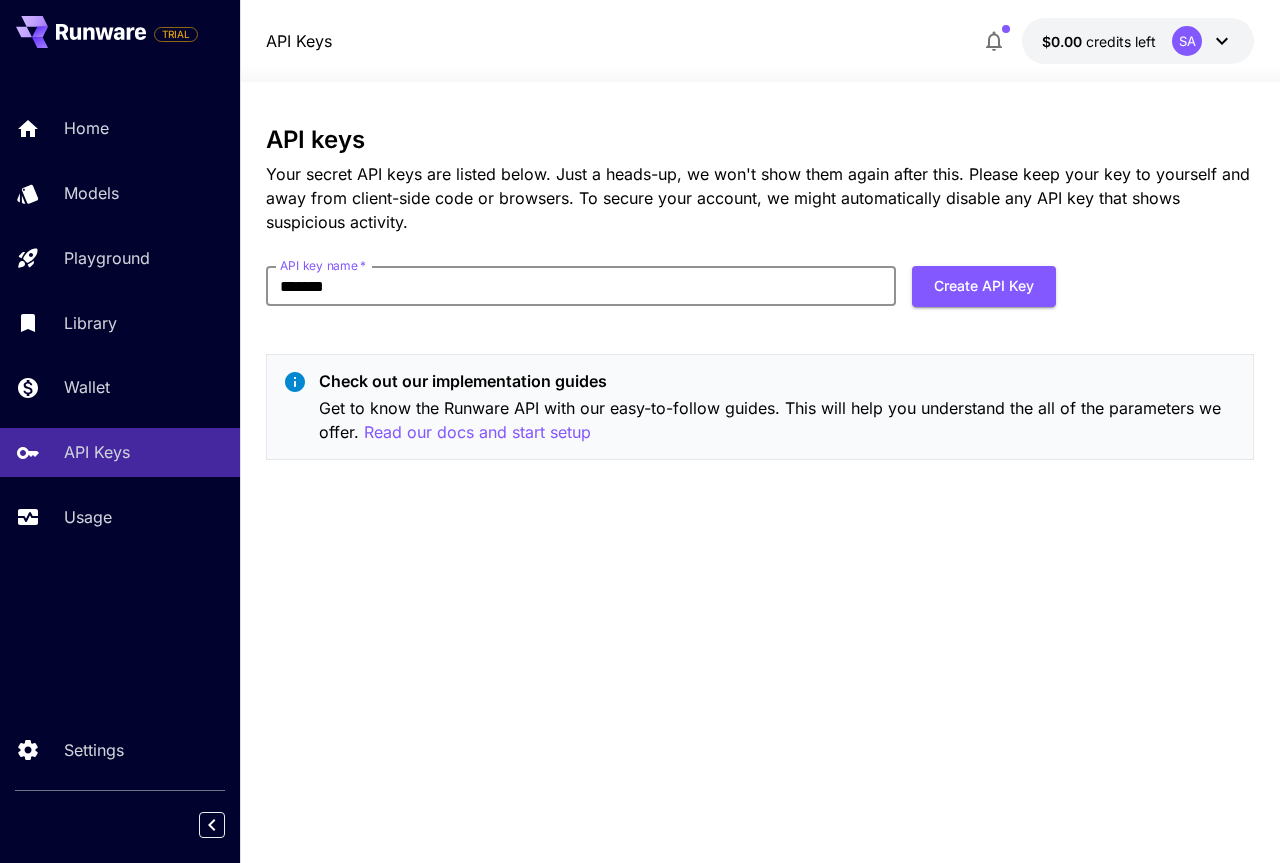 click on "Create API Key" at bounding box center [984, 286] 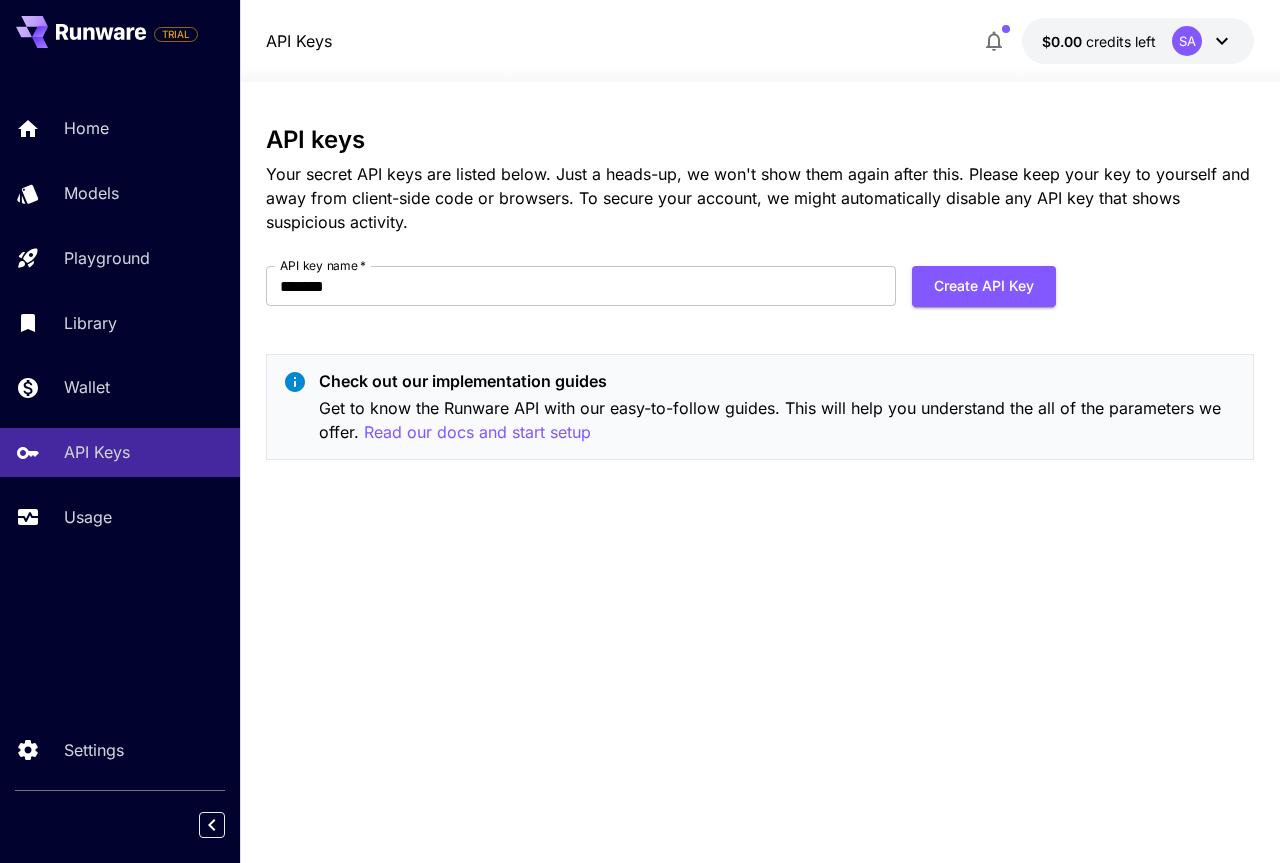click on "Check out our implementation guides" at bounding box center [778, 381] 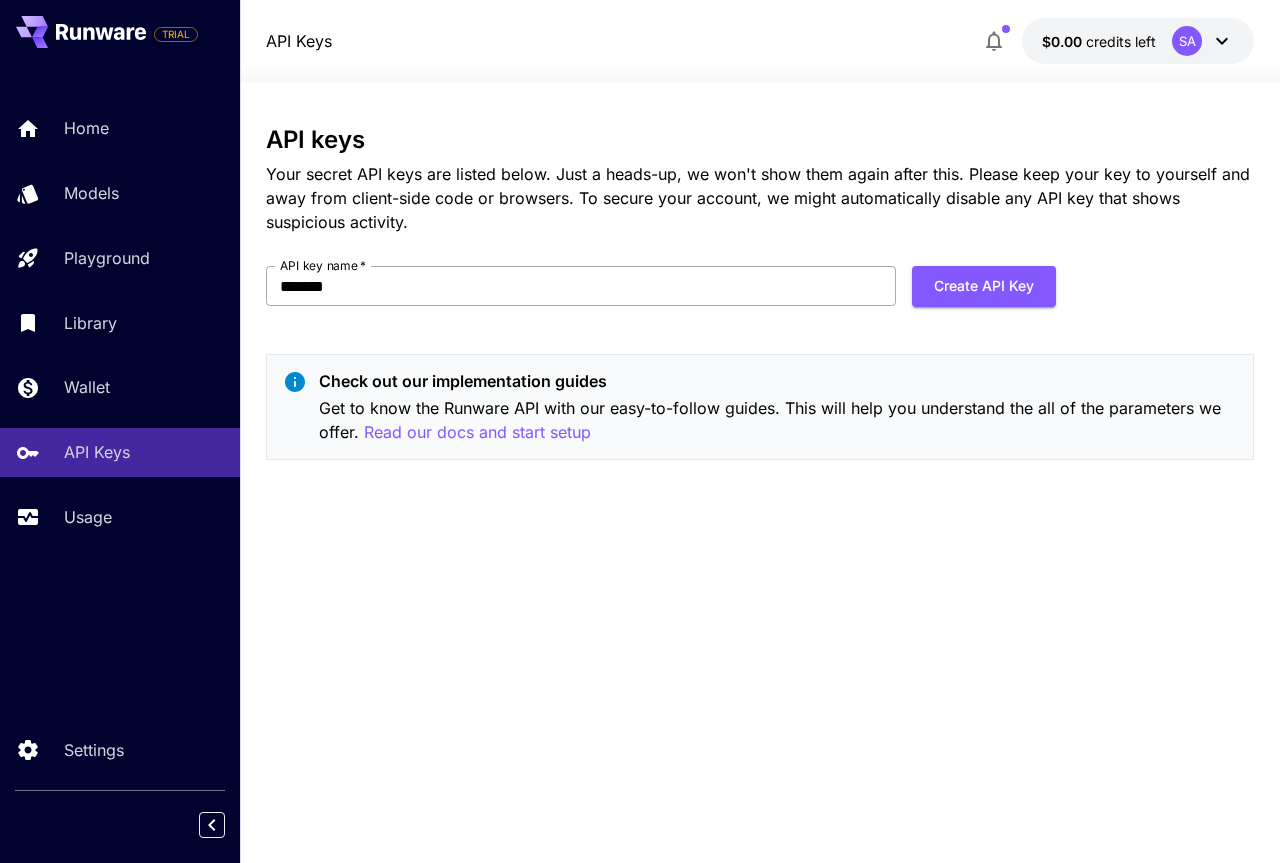 click on "*******" at bounding box center (581, 286) 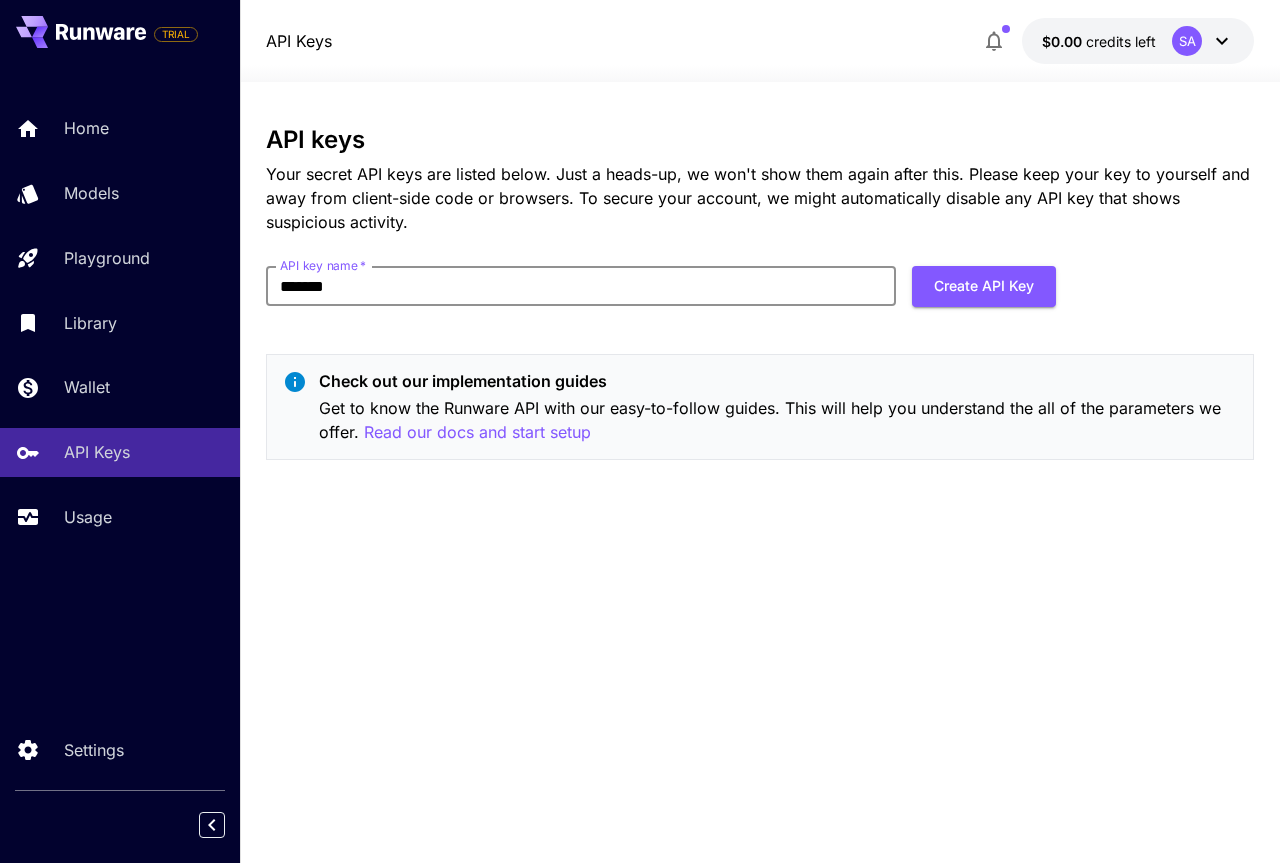 click on "*******" at bounding box center (581, 286) 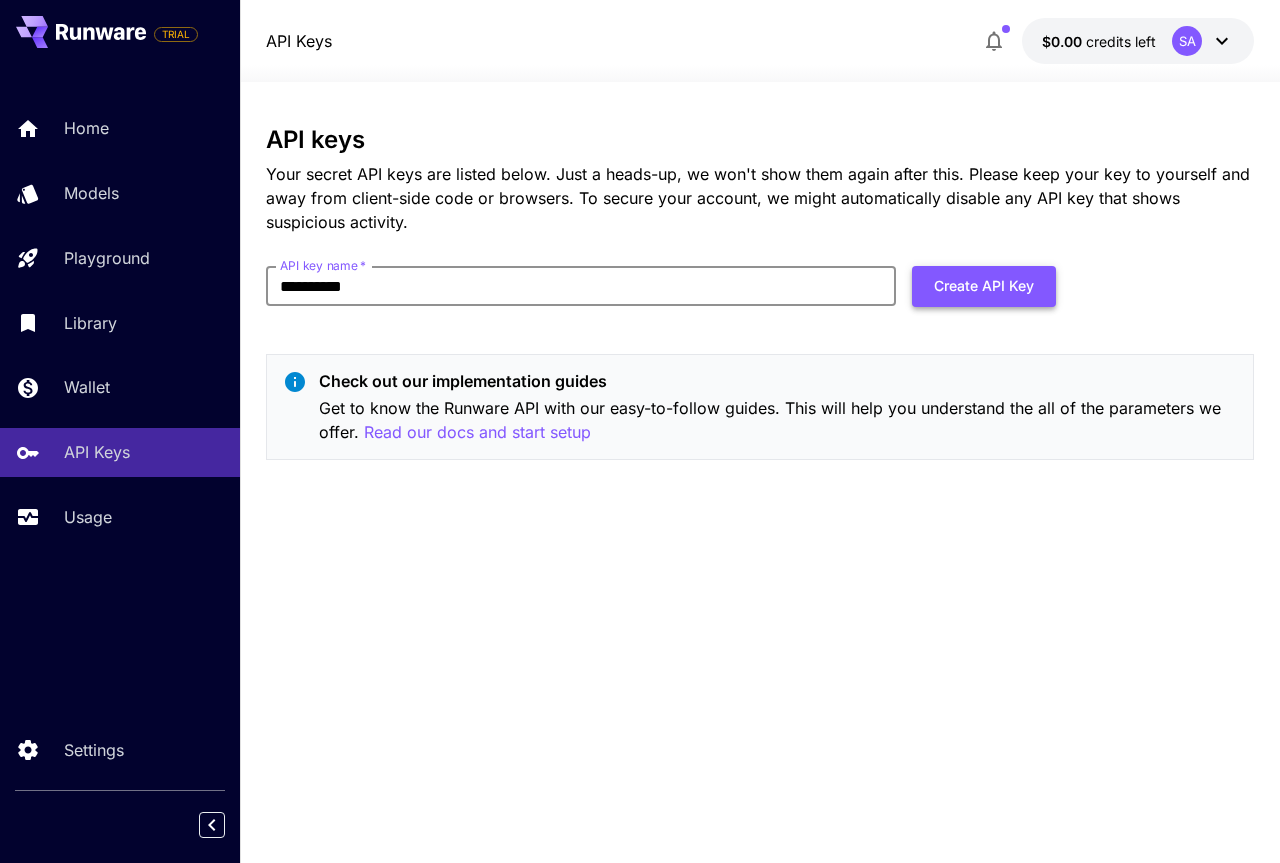 type on "**********" 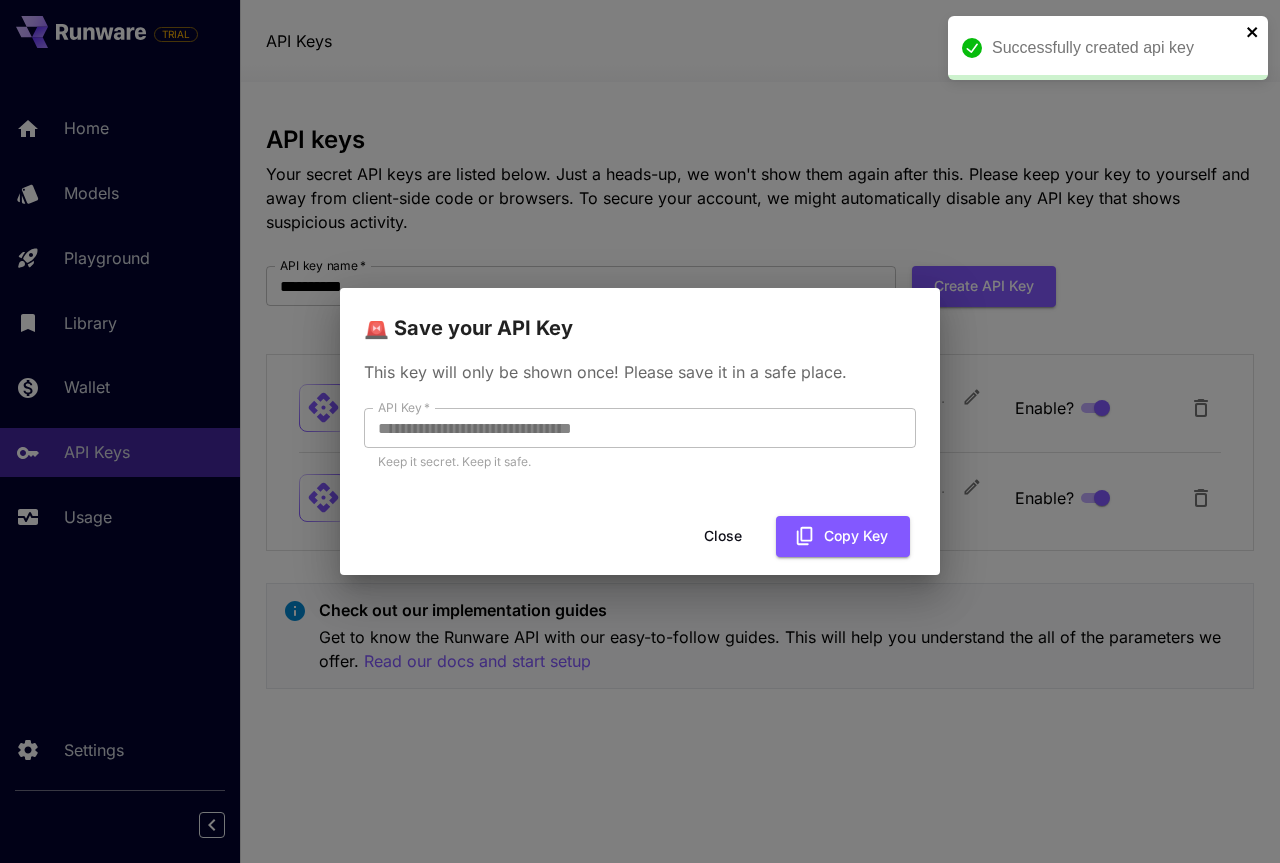 click 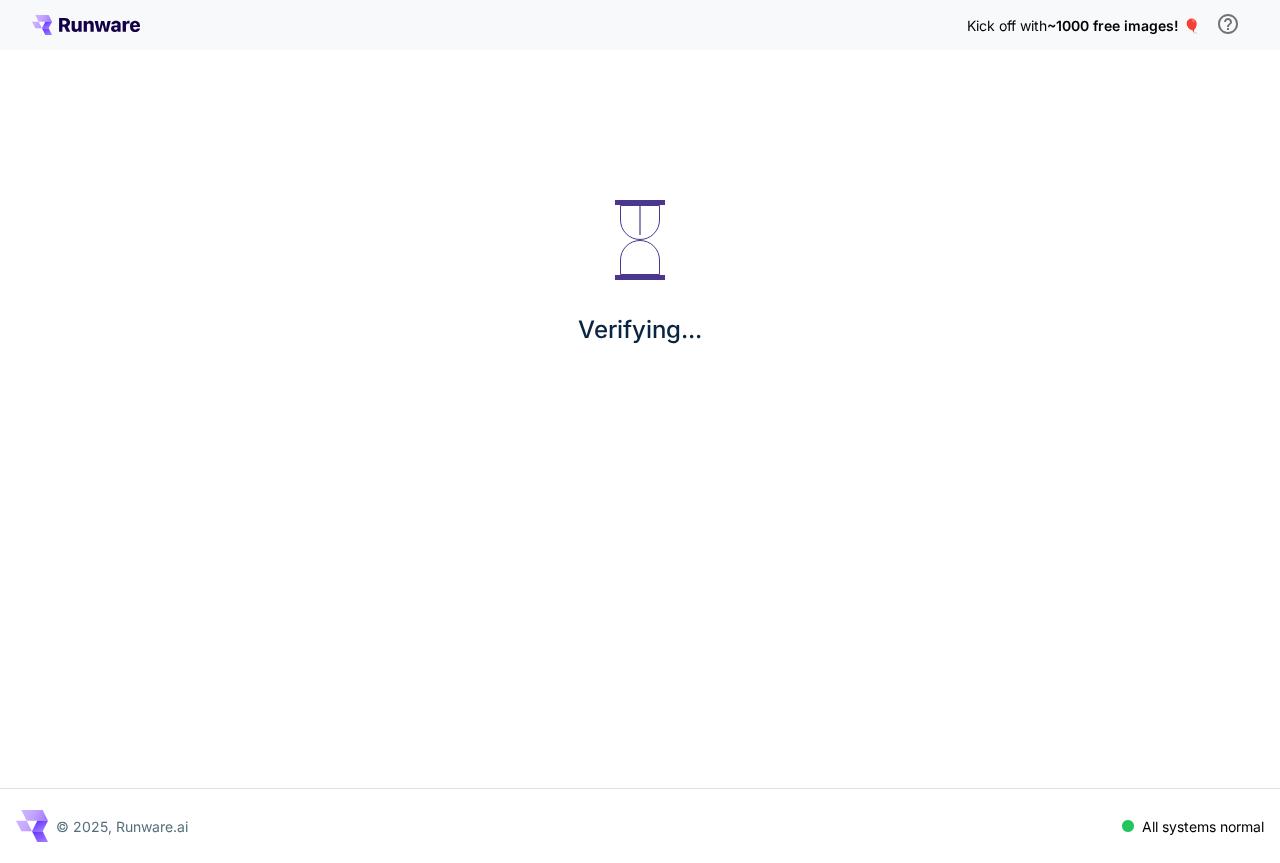 scroll, scrollTop: 0, scrollLeft: 0, axis: both 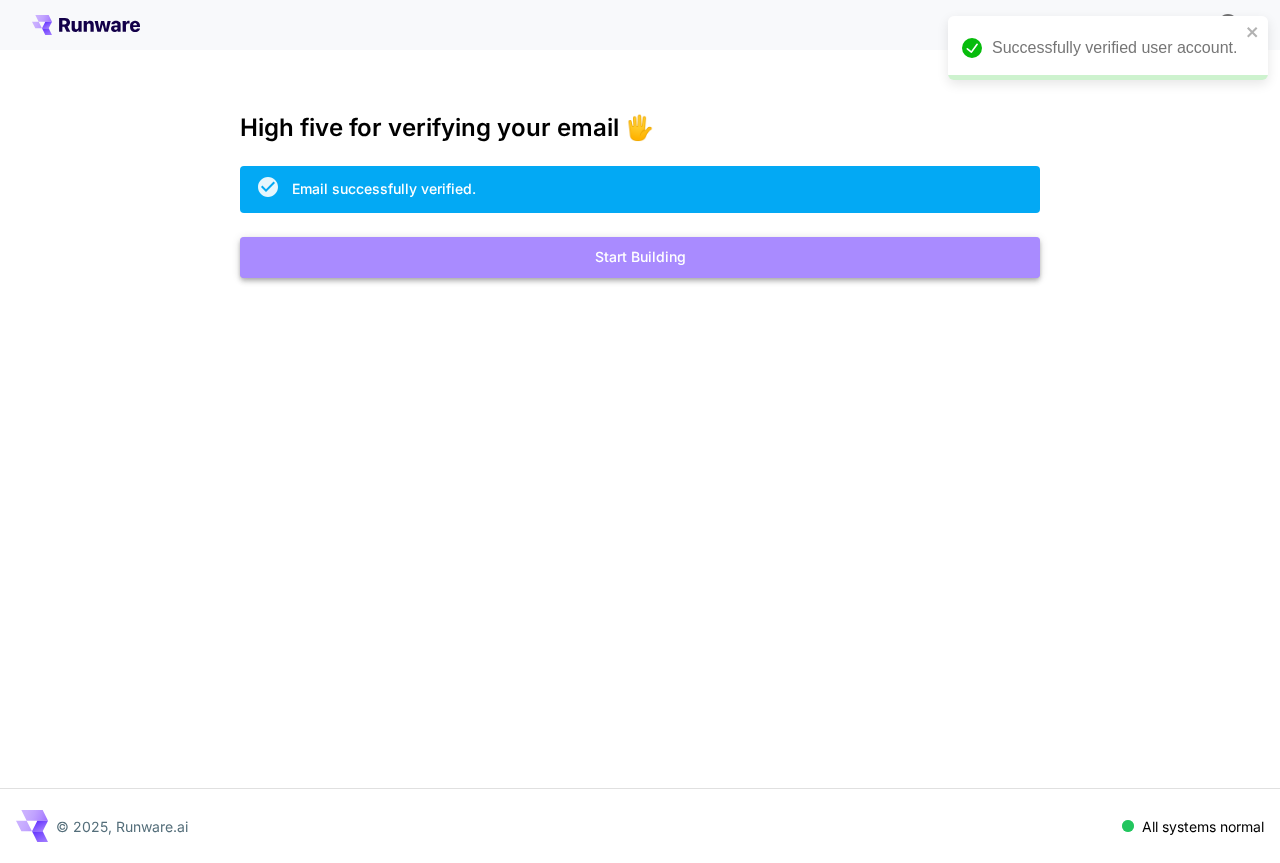 click on "Start Building" at bounding box center [640, 257] 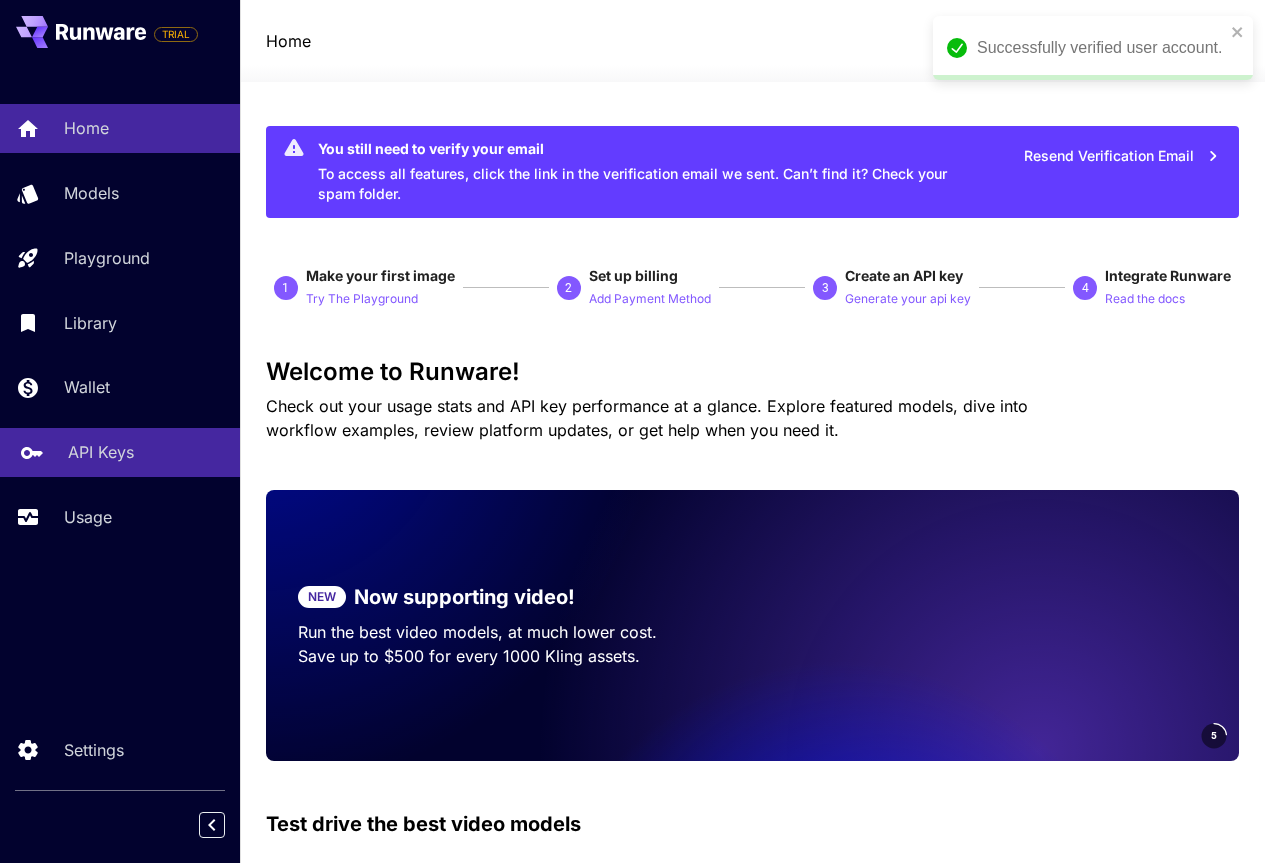 click on "API Keys" at bounding box center (120, 452) 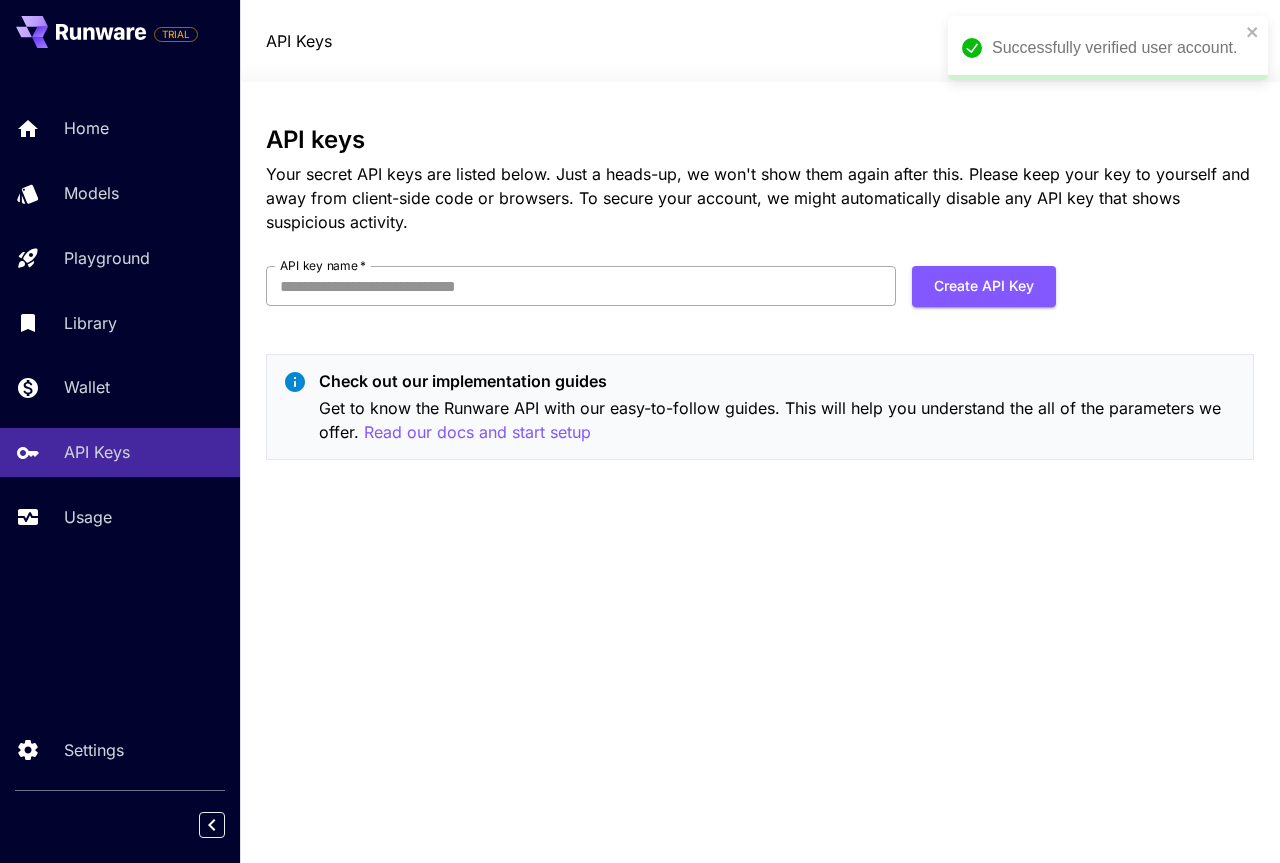 click on "API key name   *" at bounding box center (581, 286) 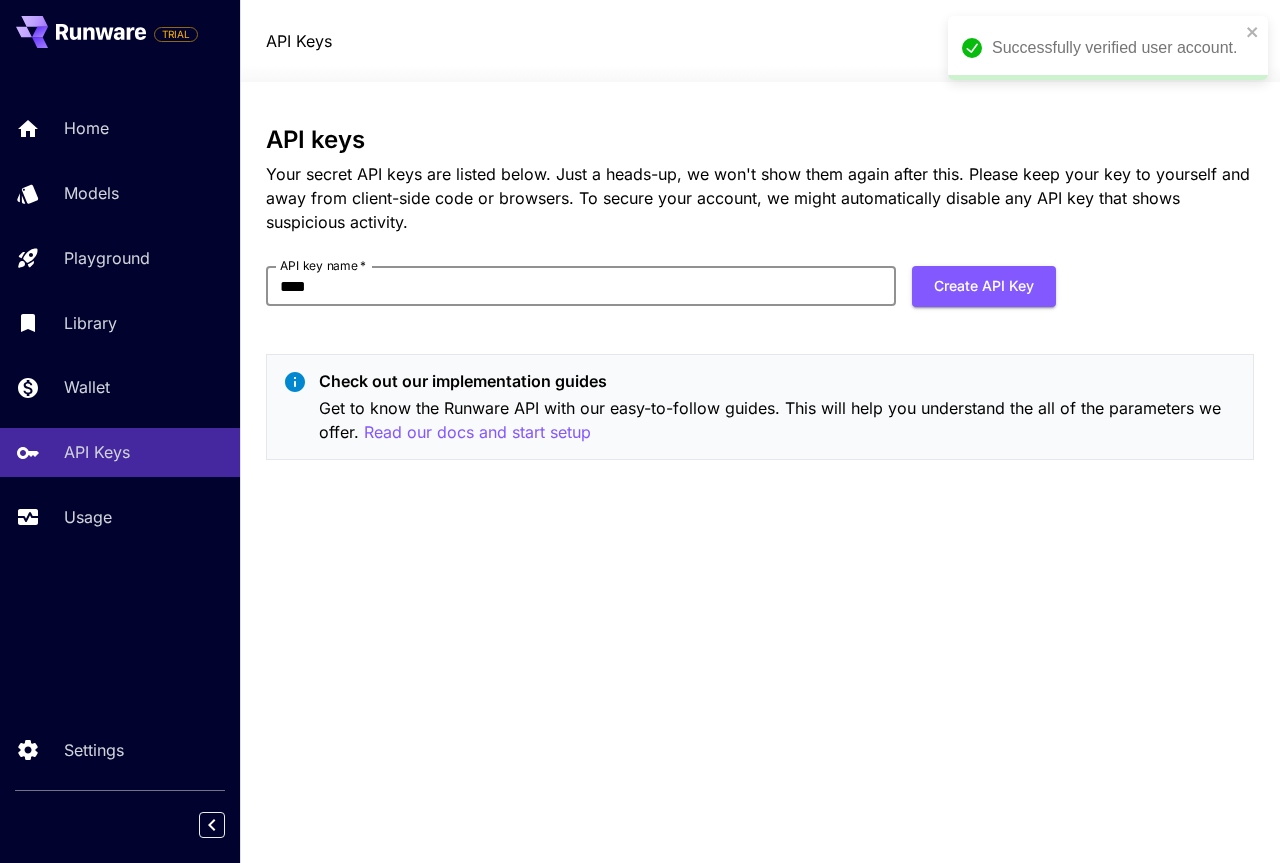 click on "****" at bounding box center [581, 286] 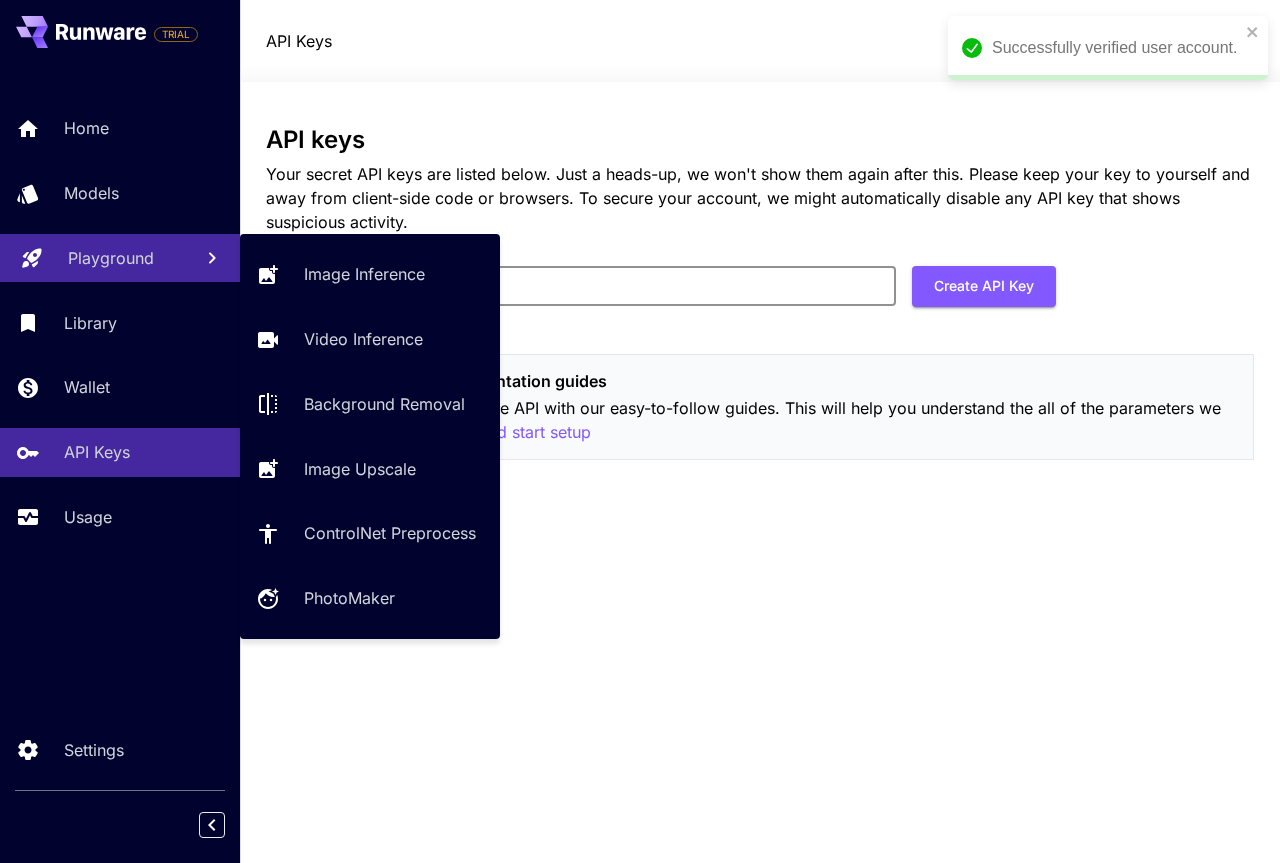 drag, startPoint x: 460, startPoint y: 288, endPoint x: 0, endPoint y: 242, distance: 462.29428 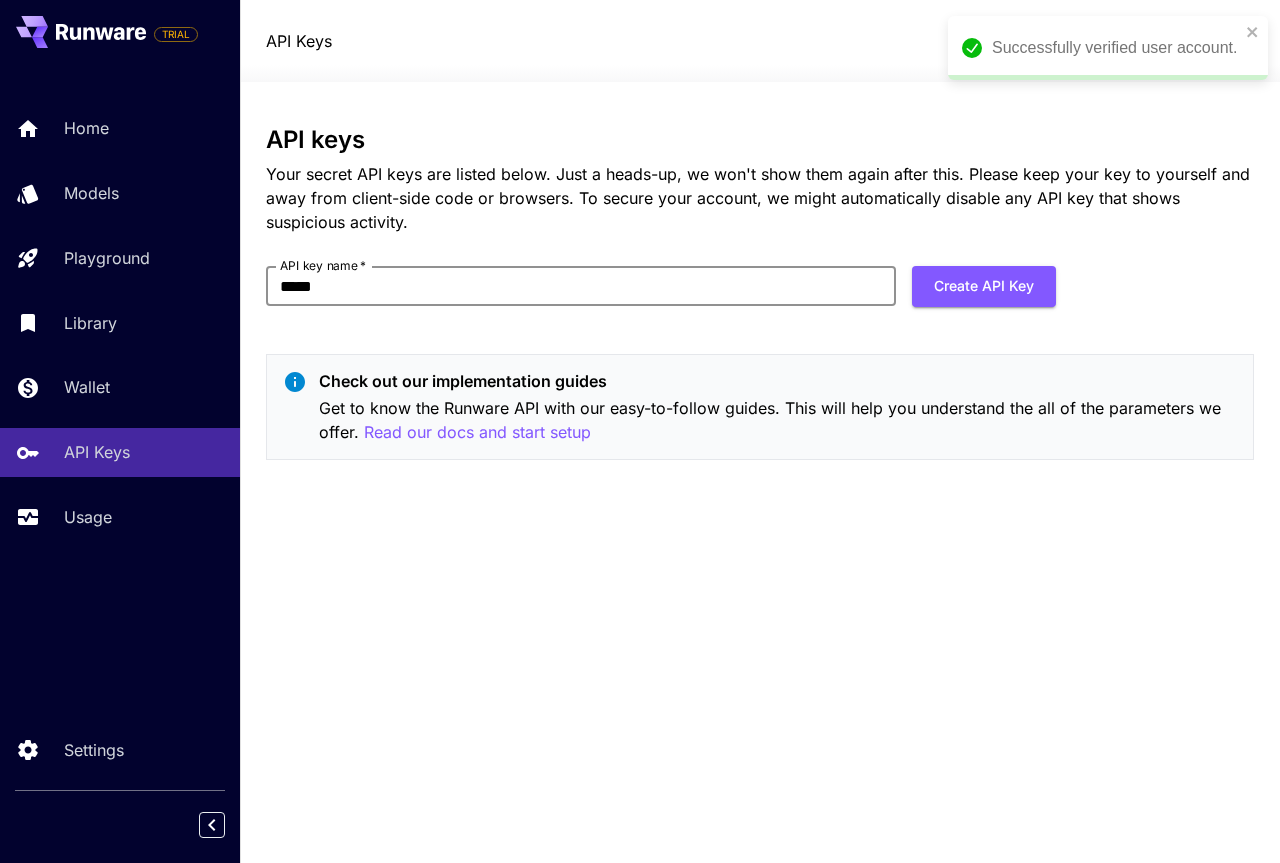 click on "*****" at bounding box center (581, 286) 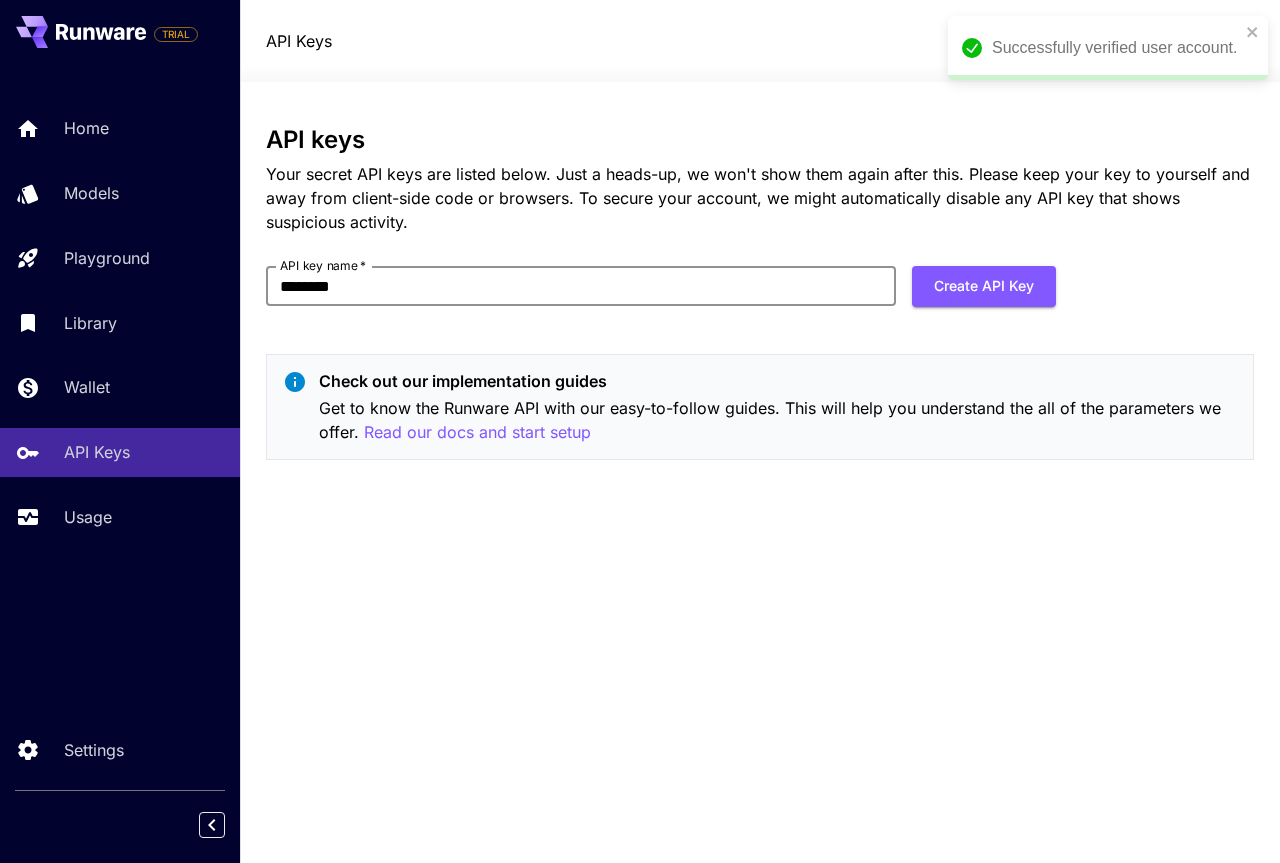 click on "********" at bounding box center (581, 286) 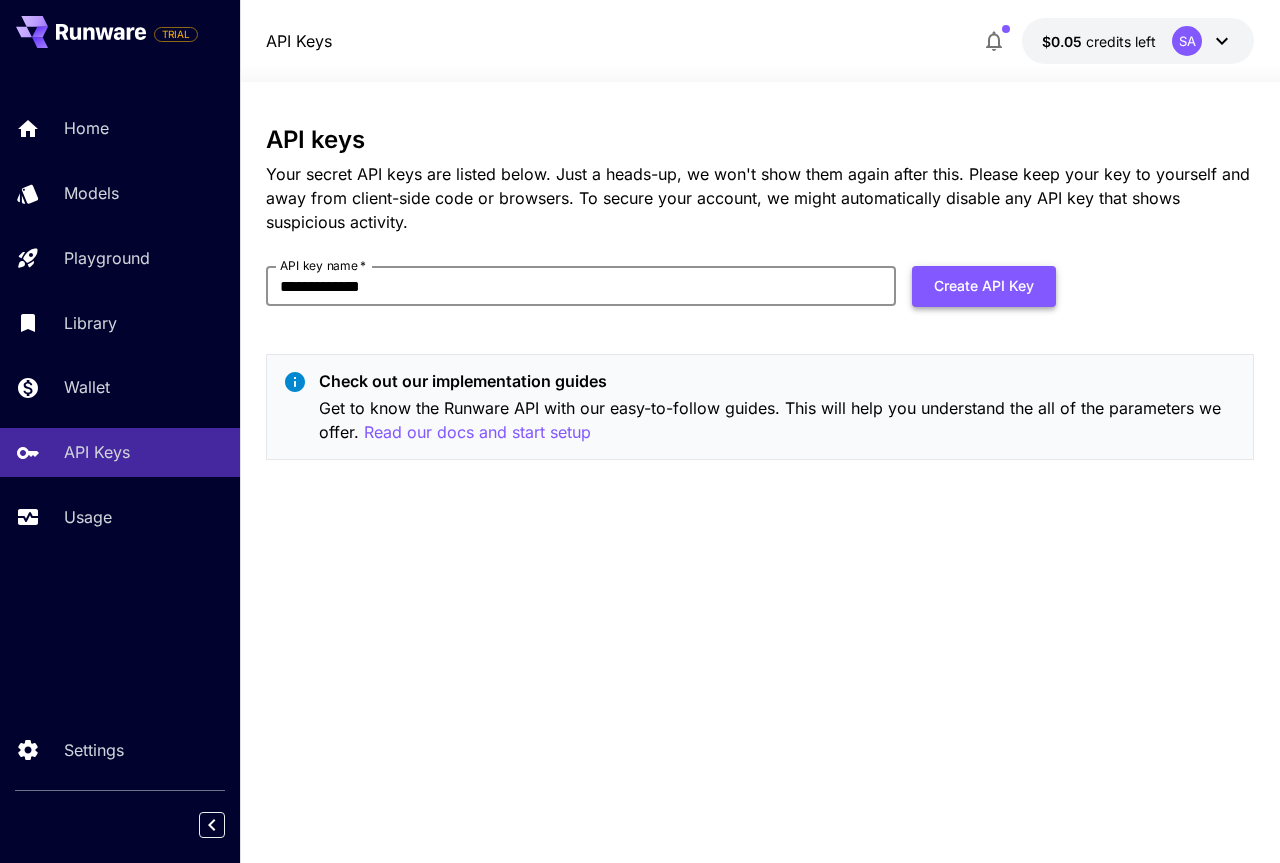 type on "**********" 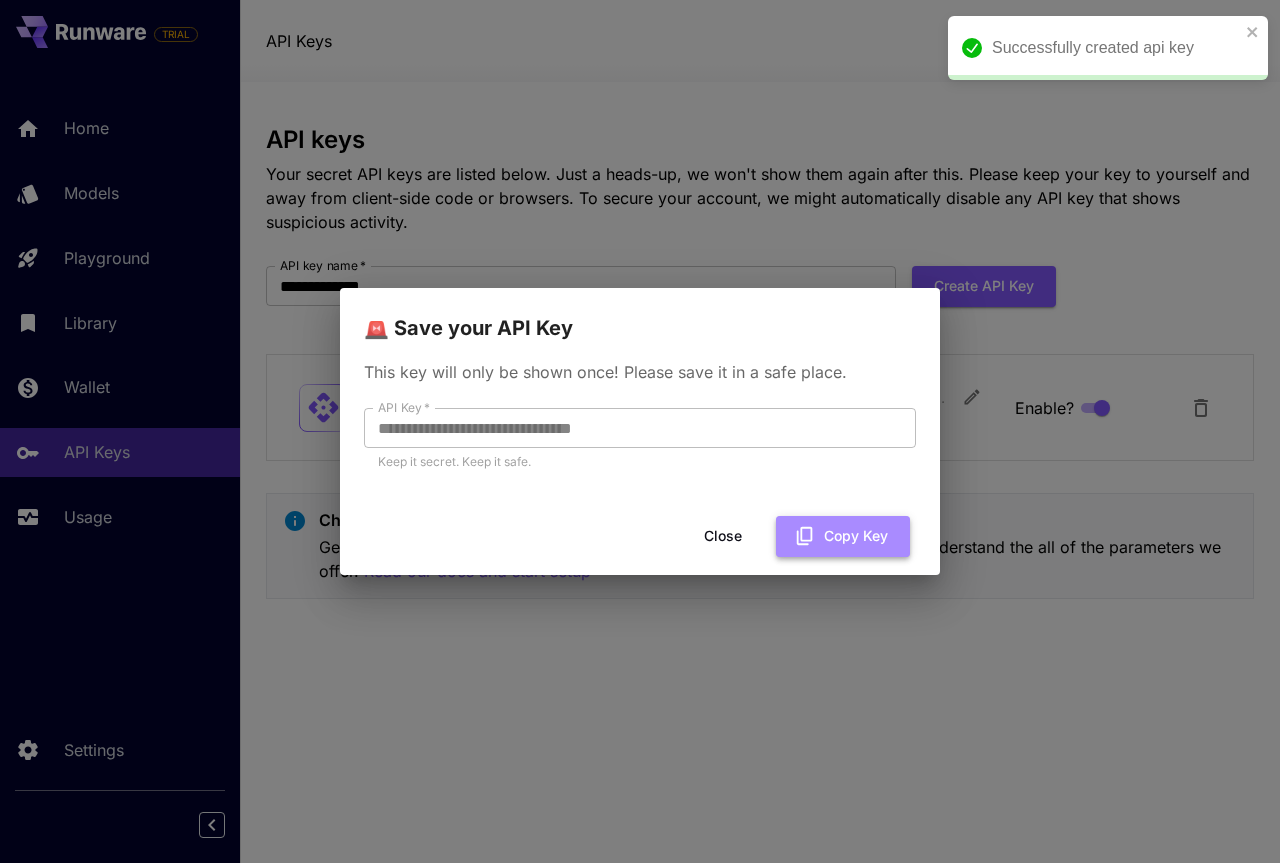 click on "Copy Key" at bounding box center [843, 536] 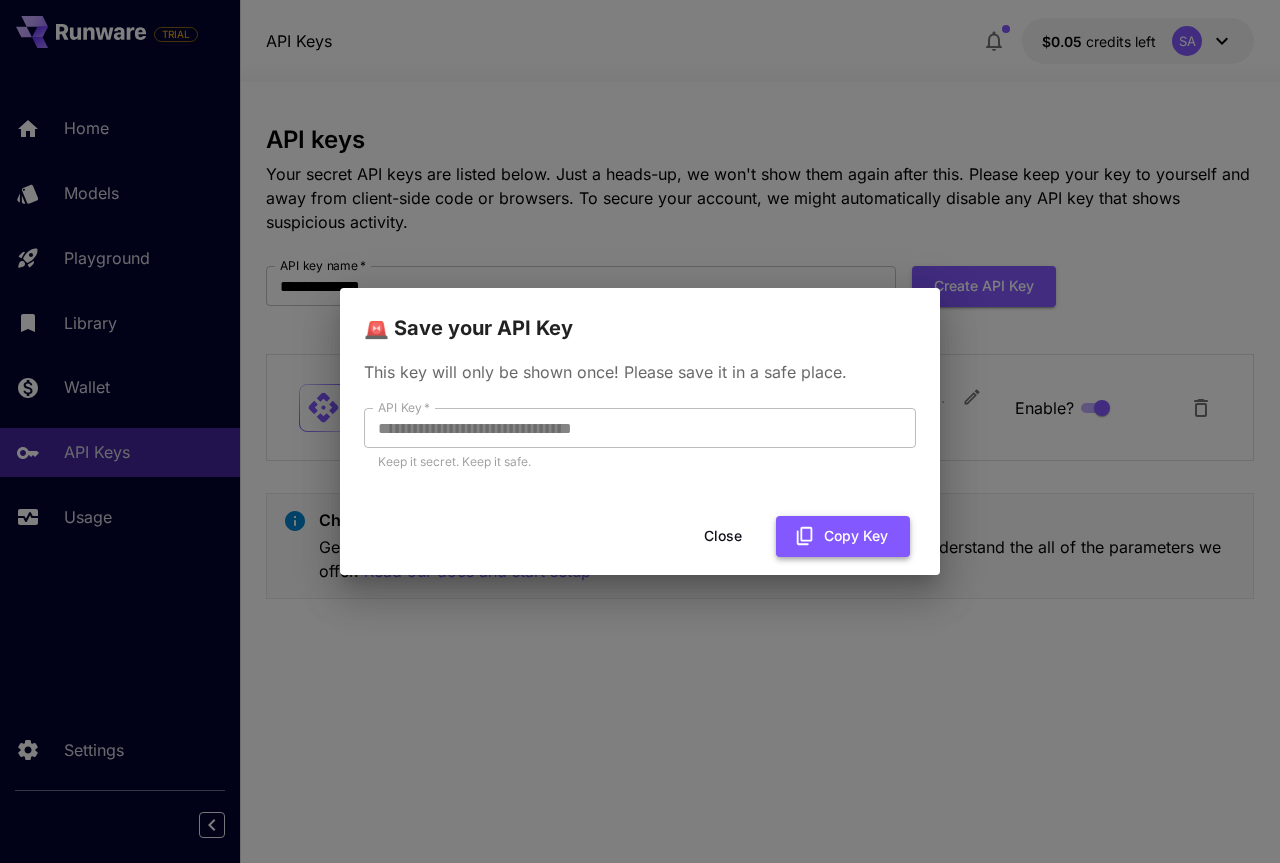 click on "Copy Key" at bounding box center [843, 536] 